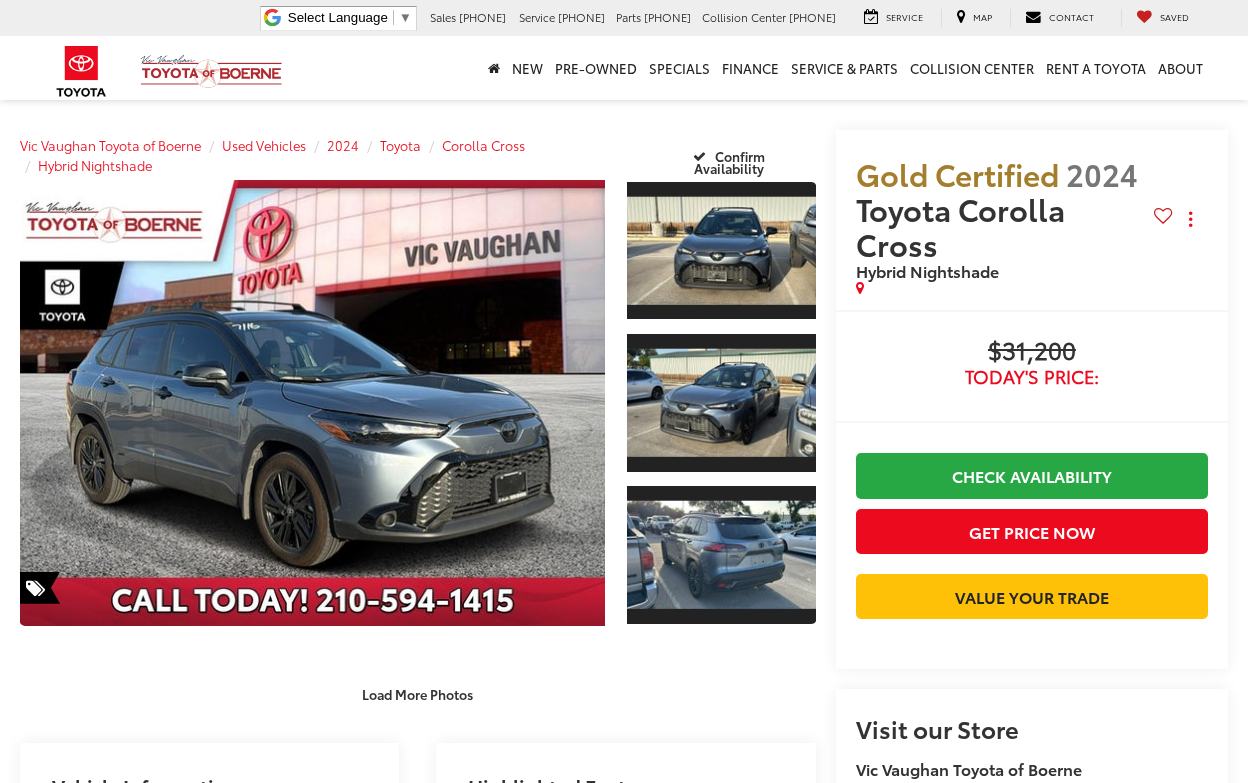scroll, scrollTop: 0, scrollLeft: 0, axis: both 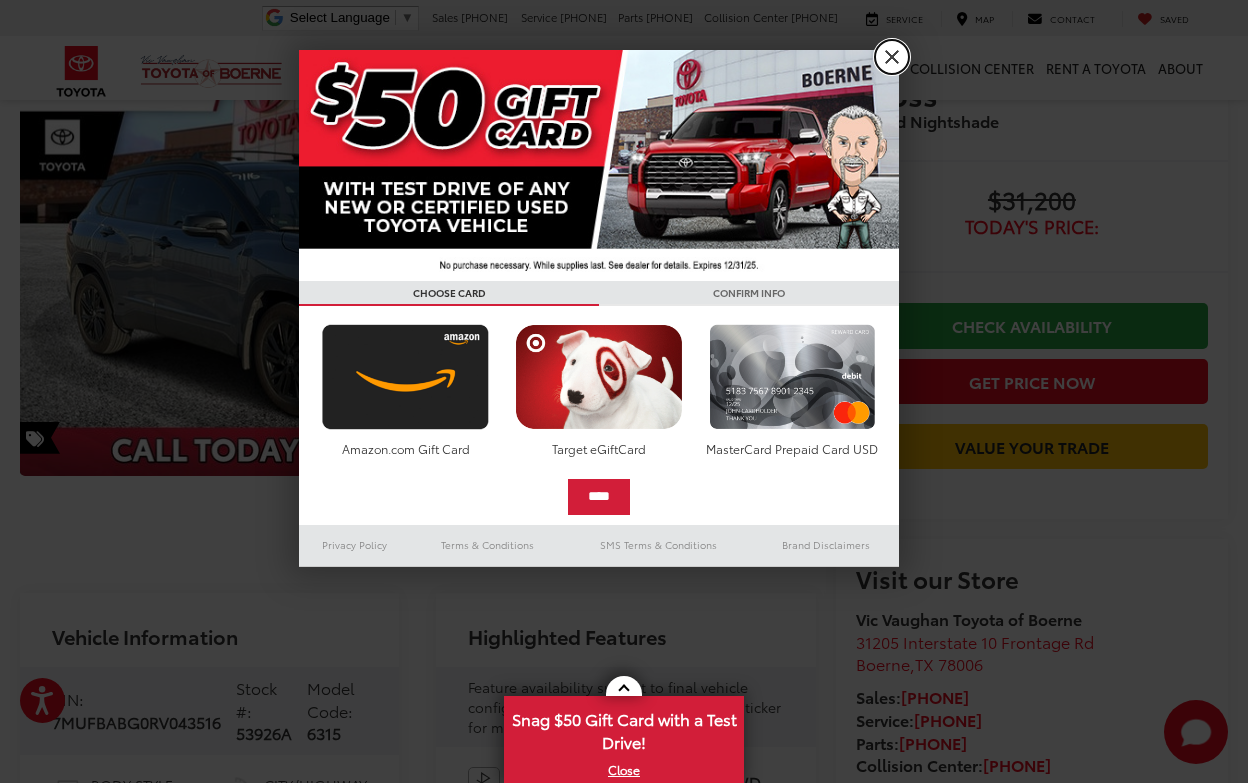 click on "X" at bounding box center (892, 57) 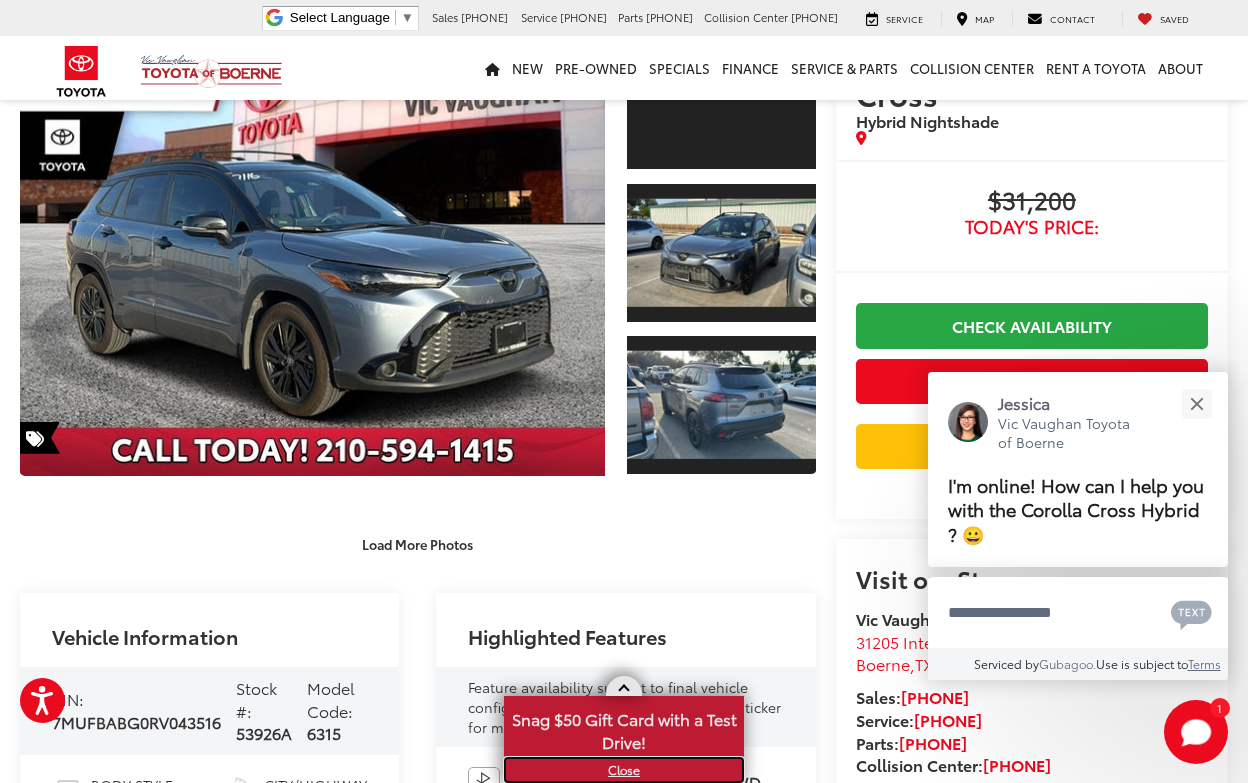 click on "X" at bounding box center [624, 770] 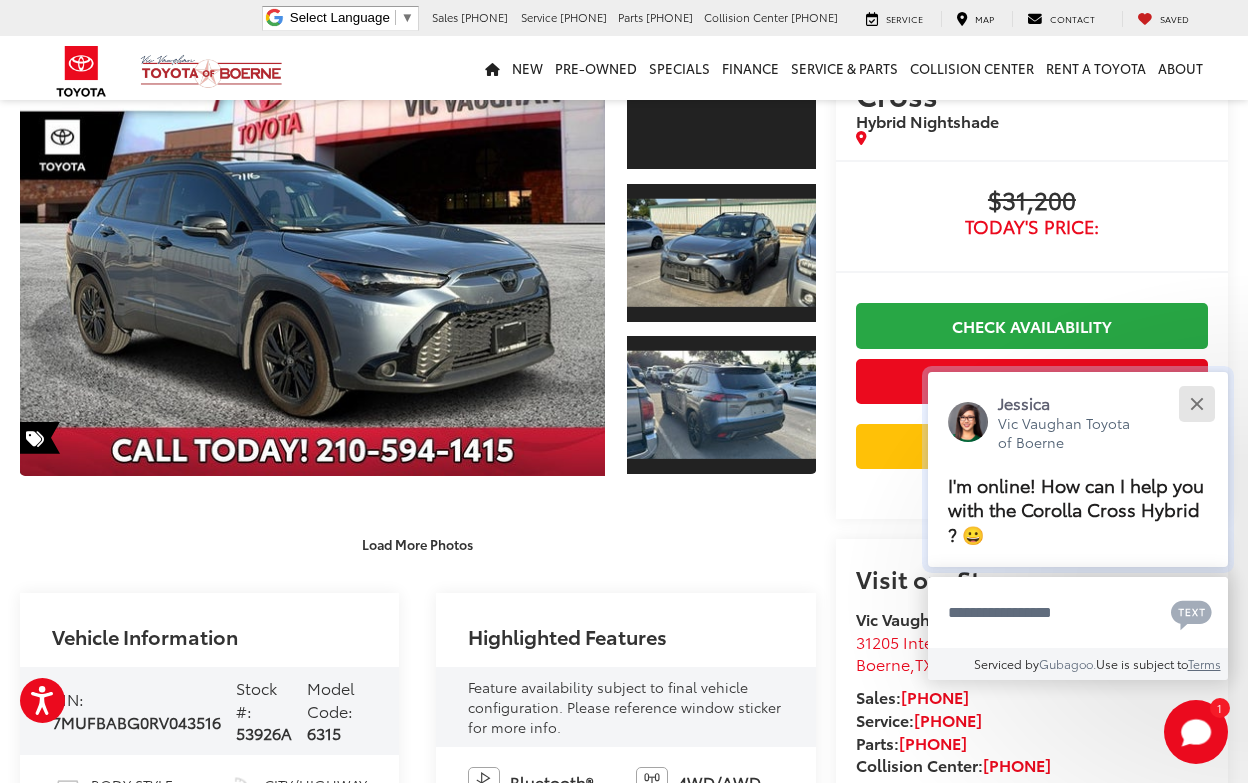 click at bounding box center [1196, 403] 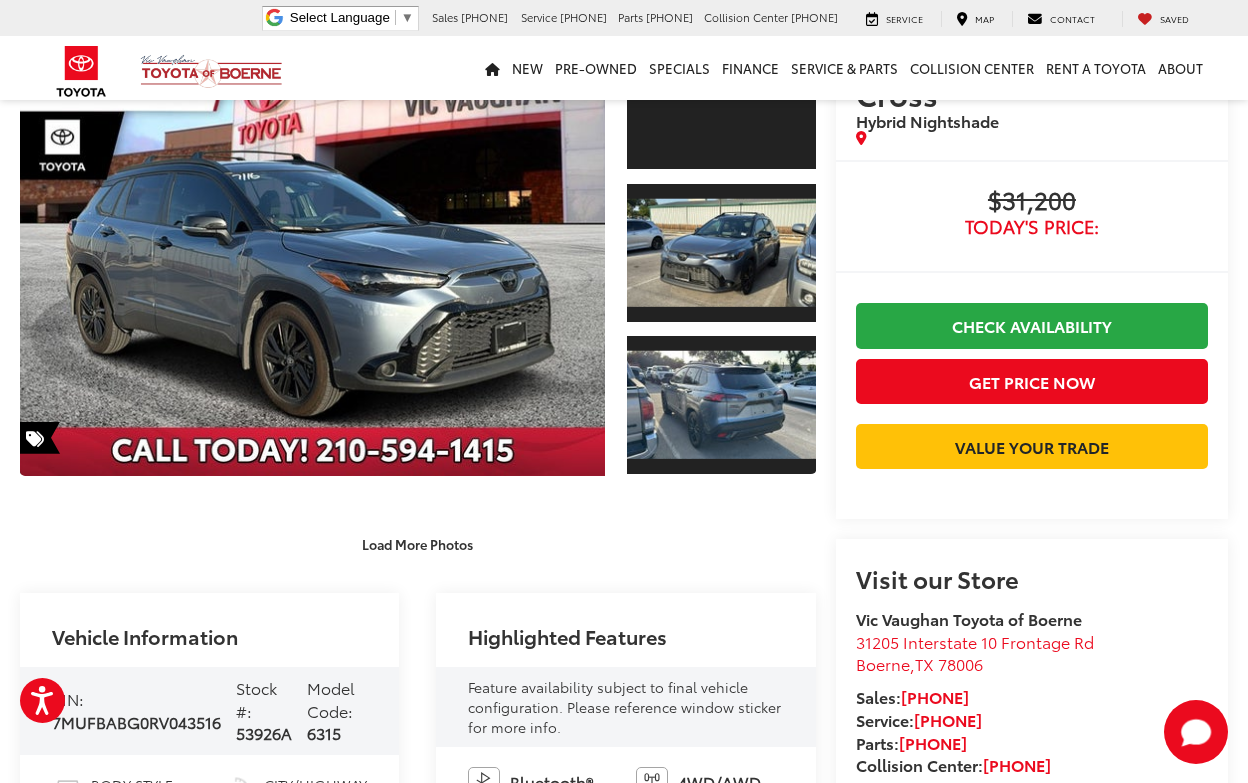 scroll, scrollTop: 0, scrollLeft: 0, axis: both 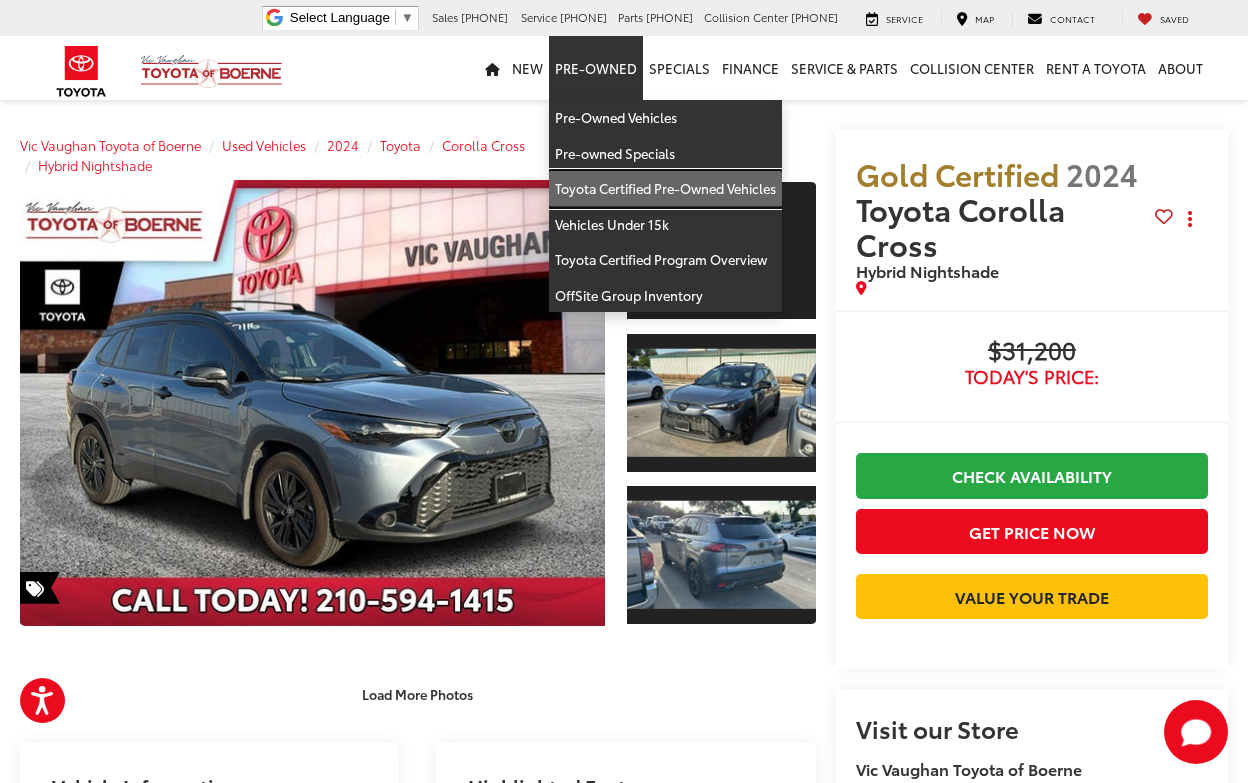 click on "Toyota Certified Pre-Owned Vehicles" at bounding box center (665, 189) 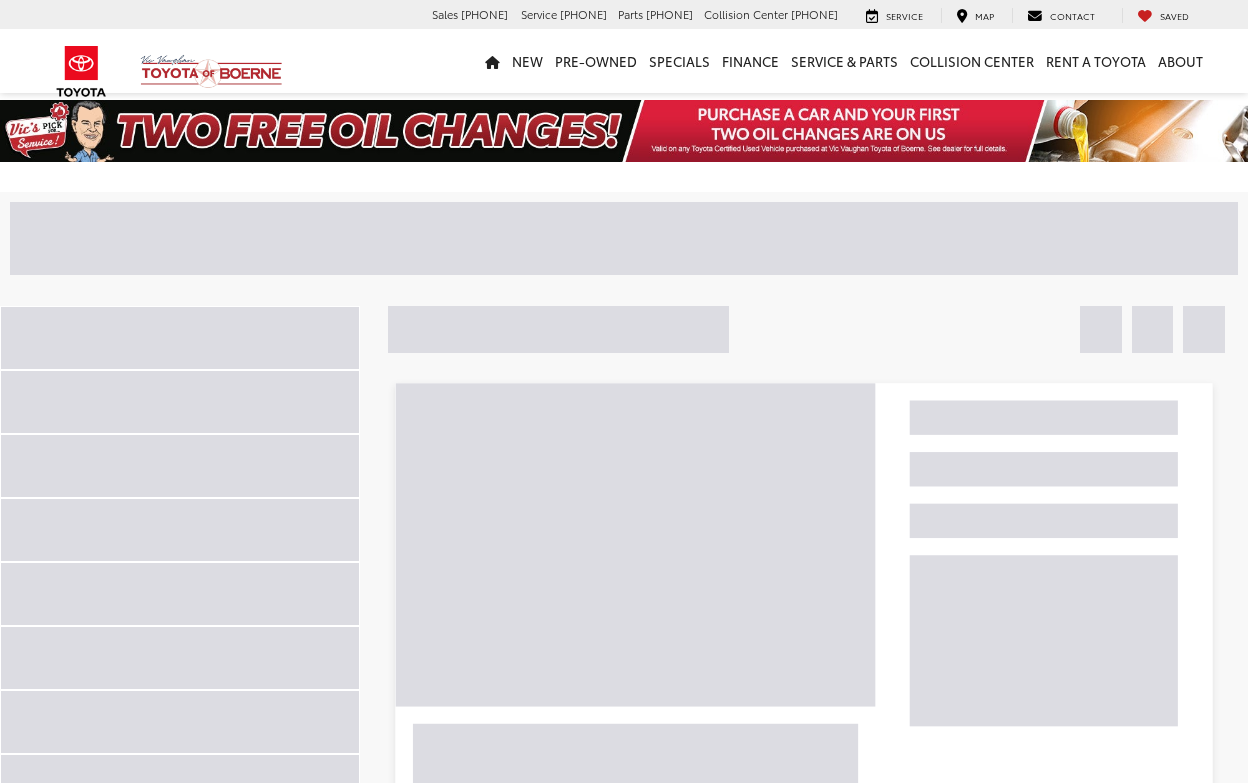 scroll, scrollTop: 0, scrollLeft: 0, axis: both 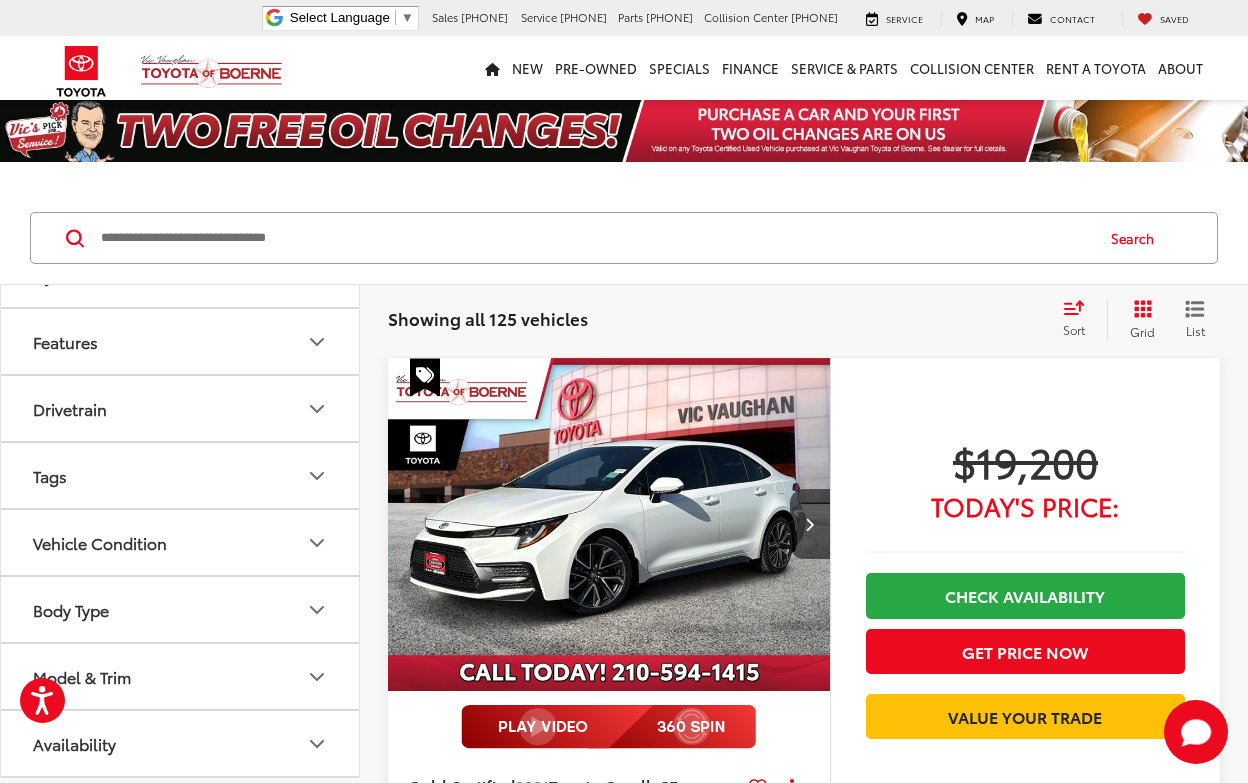 click 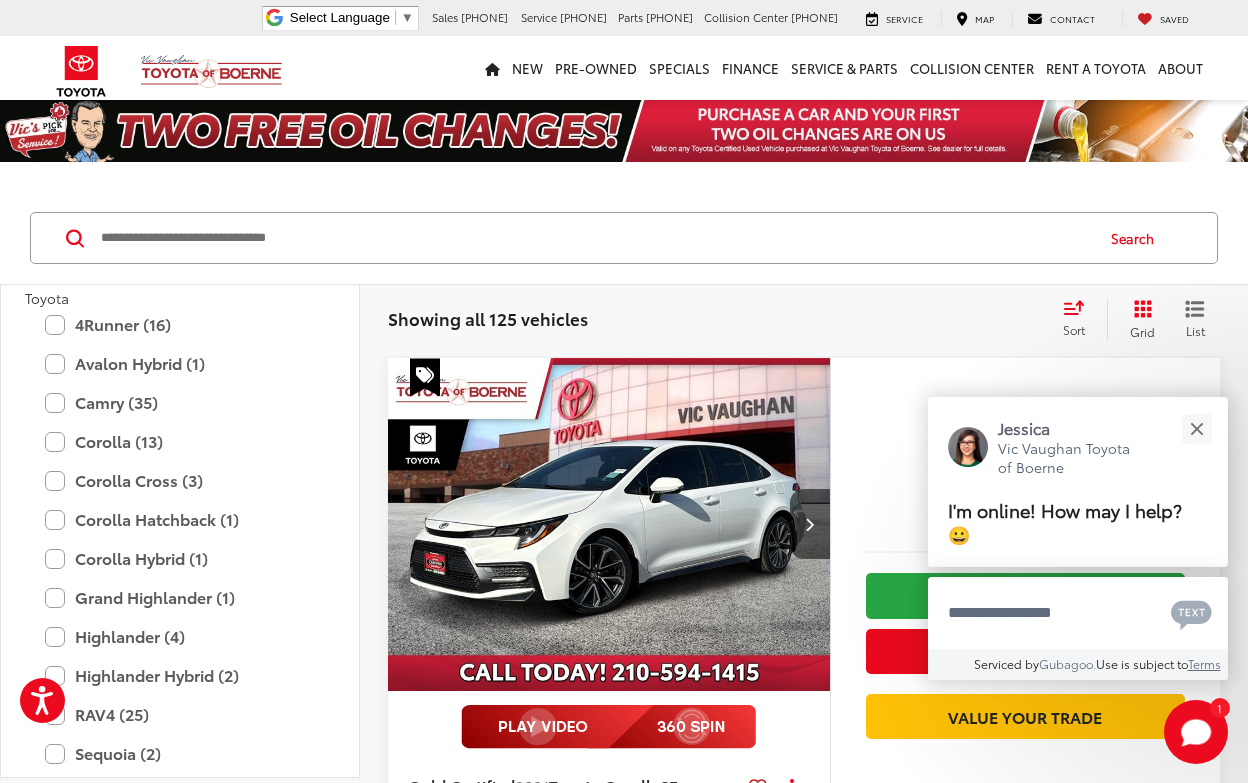 scroll, scrollTop: 886, scrollLeft: 0, axis: vertical 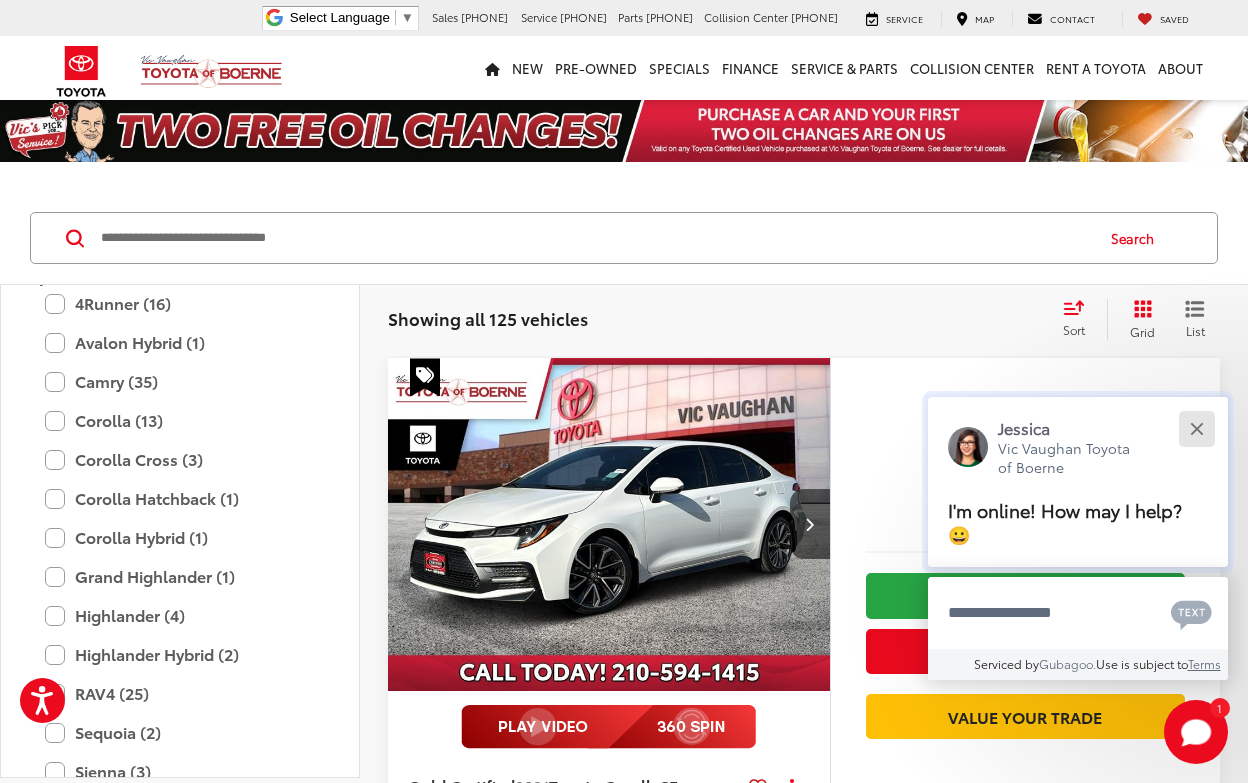 click at bounding box center (1196, 428) 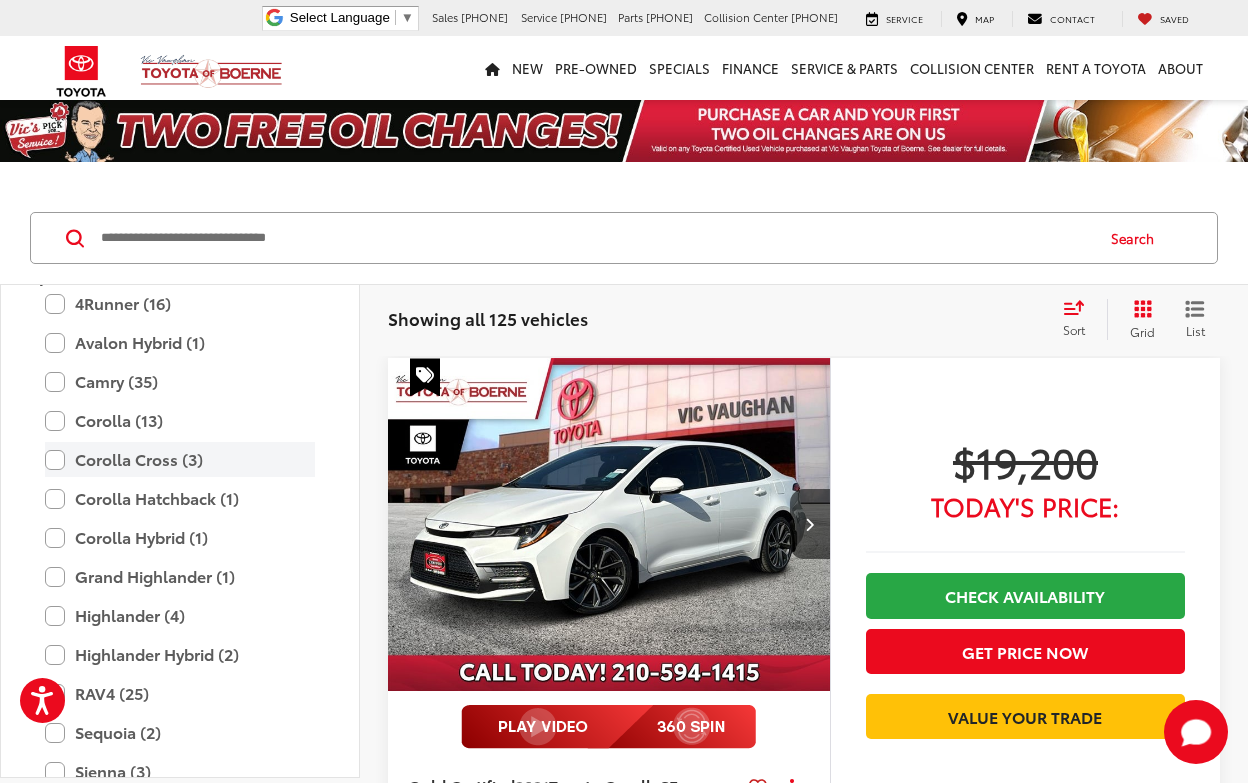 click on "Corolla Cross (3)" at bounding box center [180, 459] 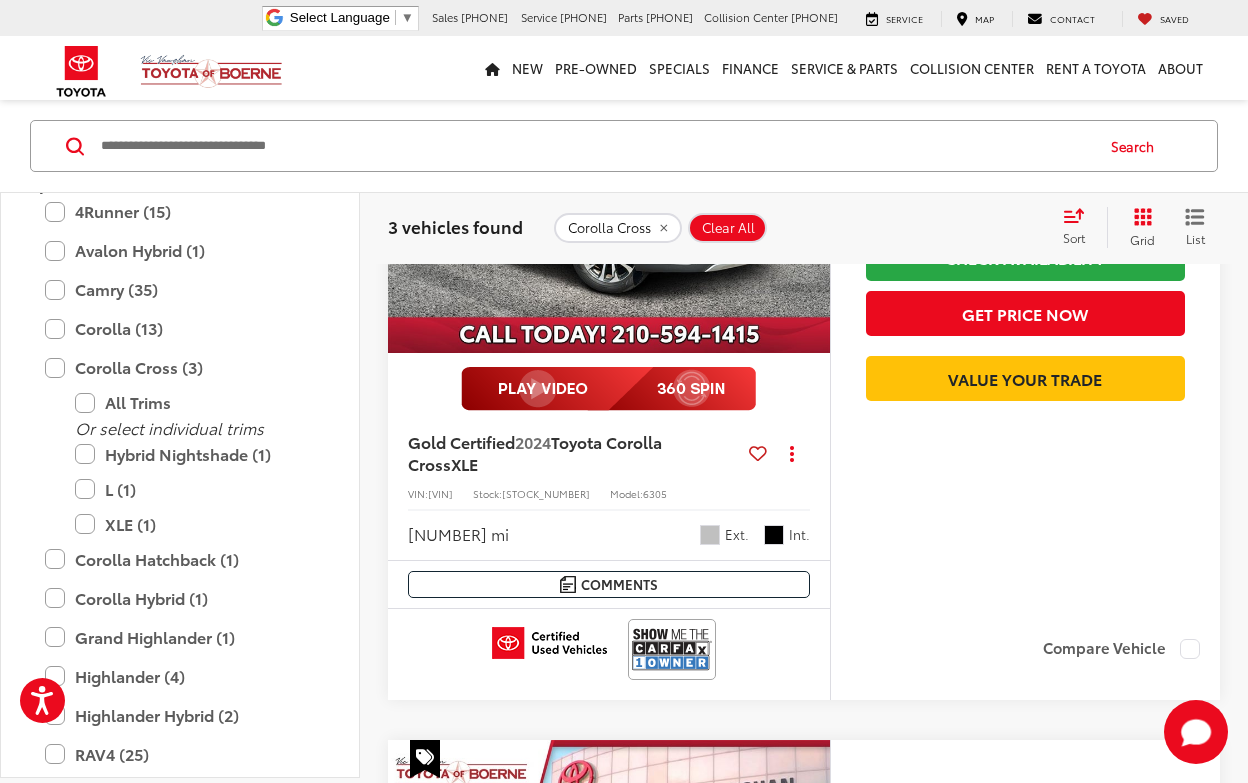 scroll, scrollTop: 156, scrollLeft: 0, axis: vertical 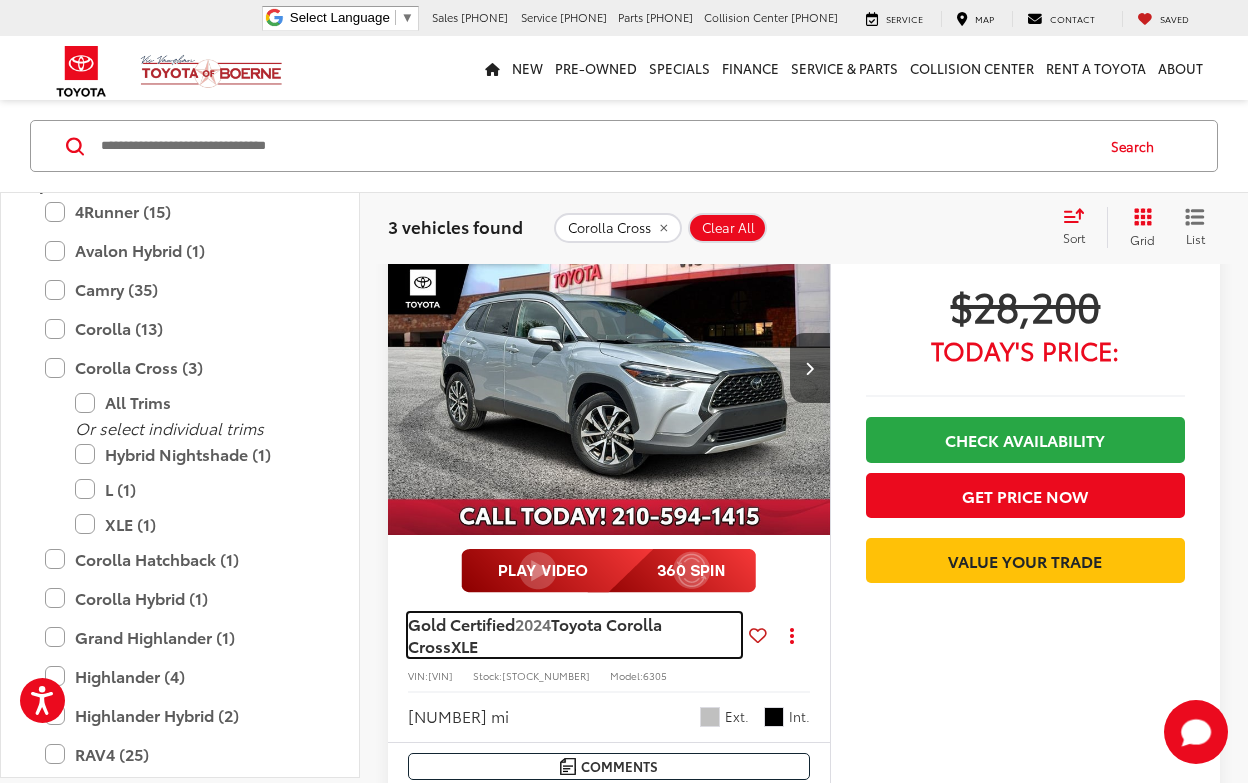 click on "Toyota Corolla Cross" at bounding box center [535, 634] 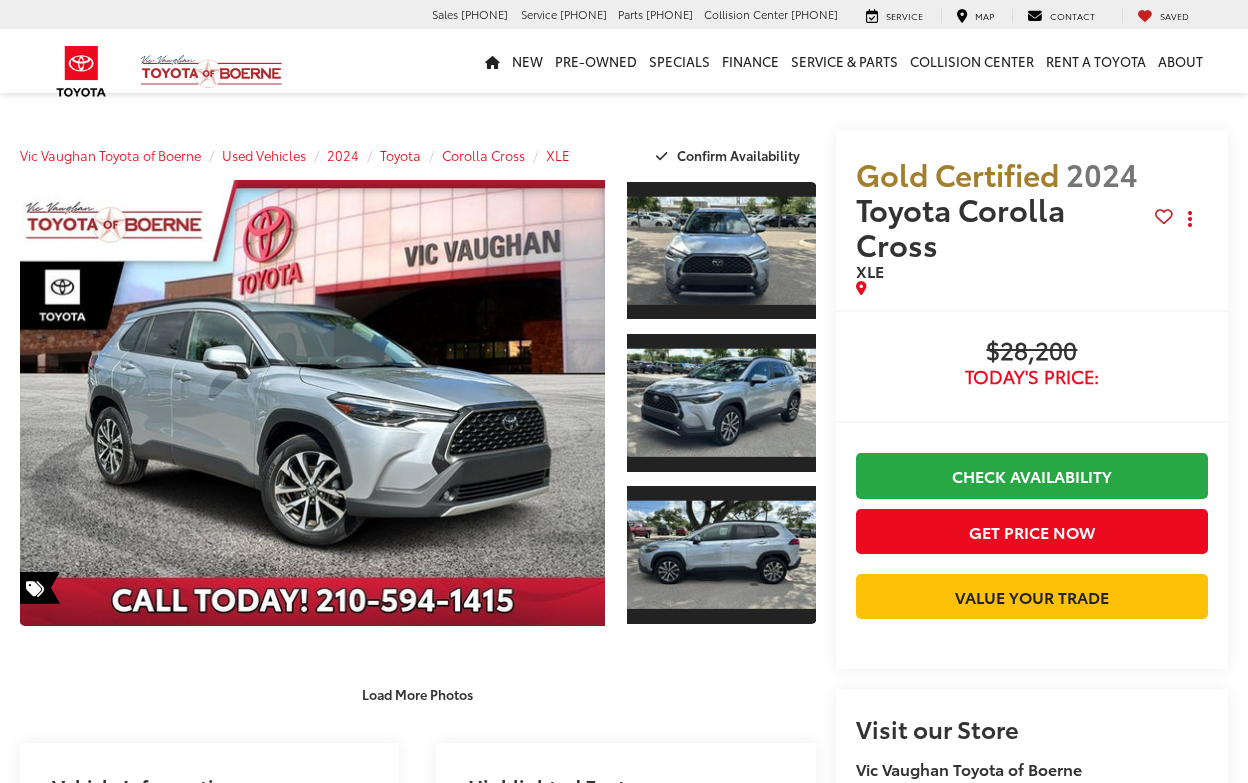 scroll, scrollTop: 0, scrollLeft: 0, axis: both 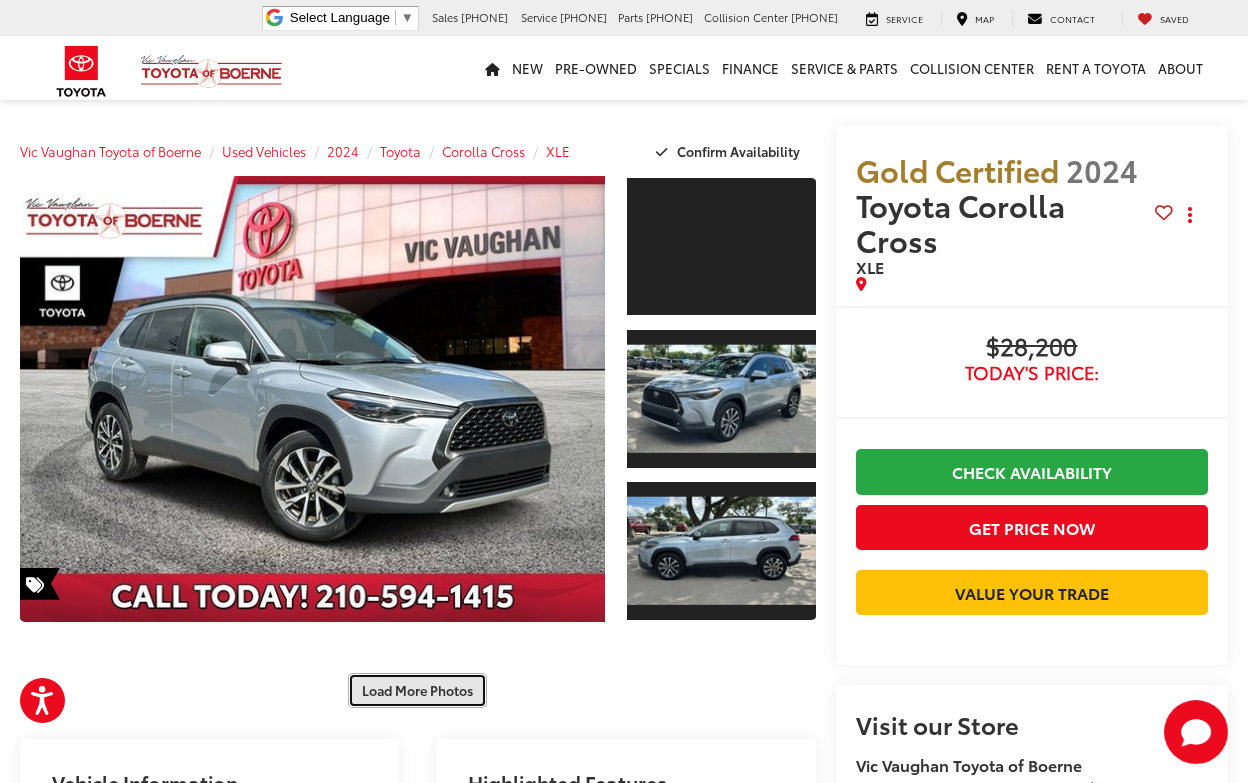 click on "Load More Photos" at bounding box center [417, 690] 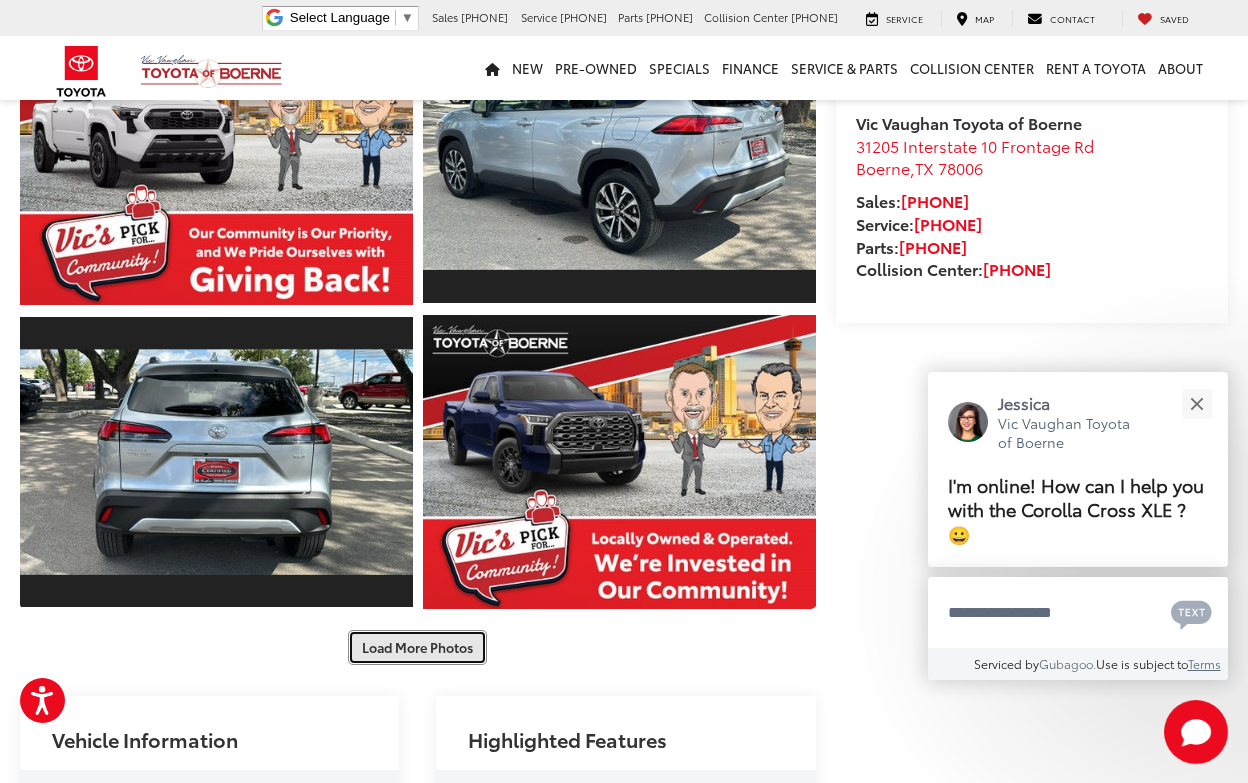scroll, scrollTop: 608, scrollLeft: 0, axis: vertical 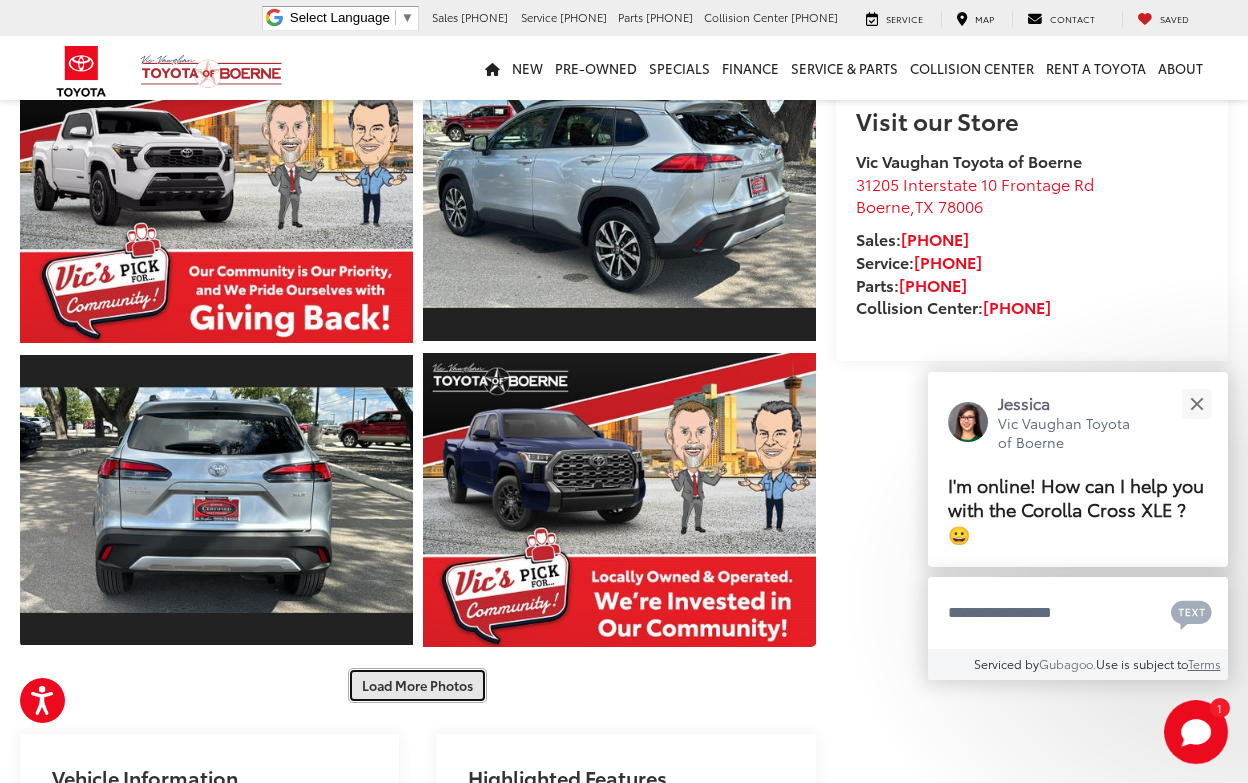 click on "Load More Photos" at bounding box center [417, 685] 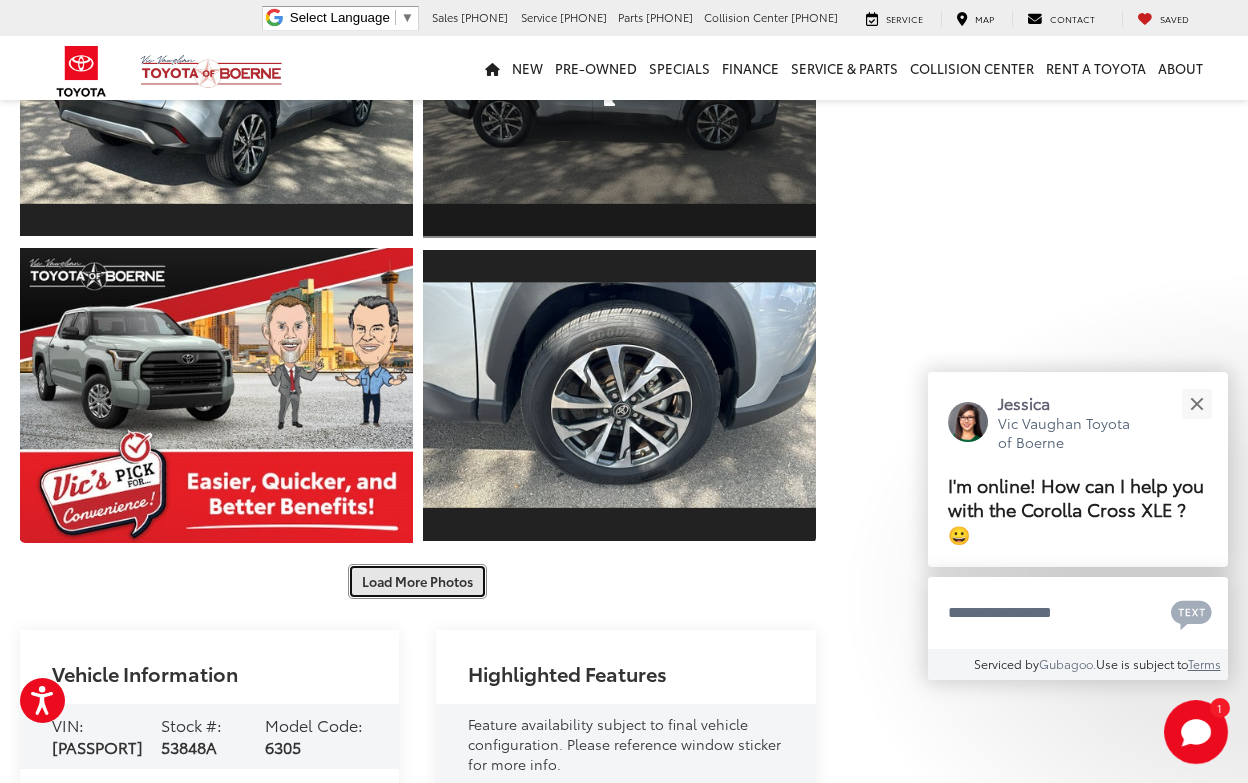 scroll, scrollTop: 1324, scrollLeft: 0, axis: vertical 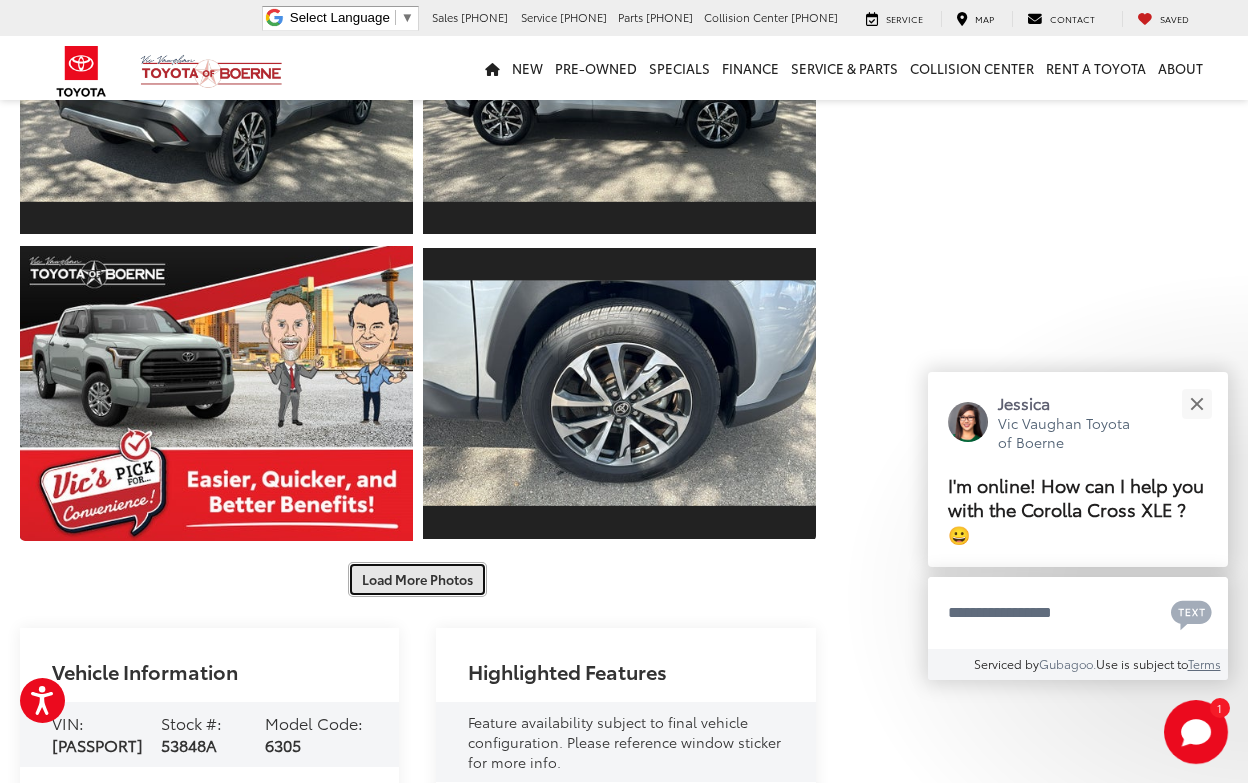 click on "Load More Photos" at bounding box center [417, 579] 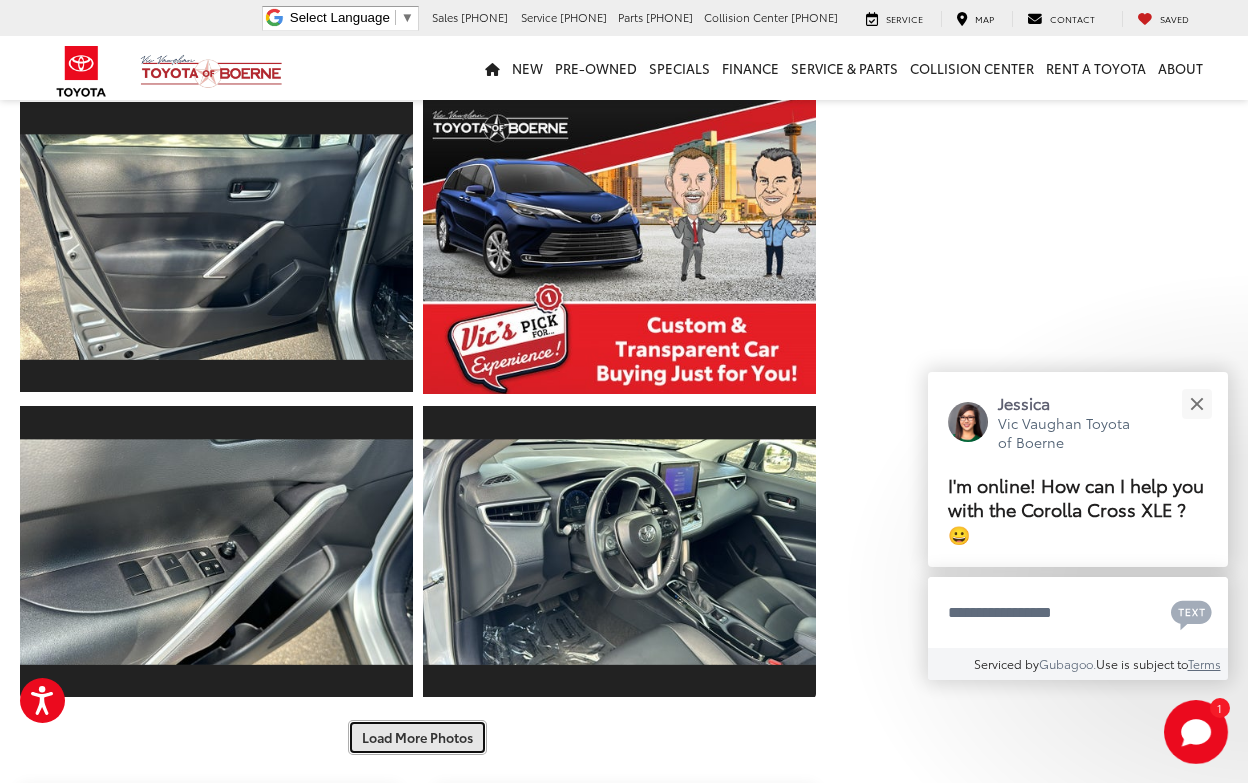 scroll, scrollTop: 1777, scrollLeft: 0, axis: vertical 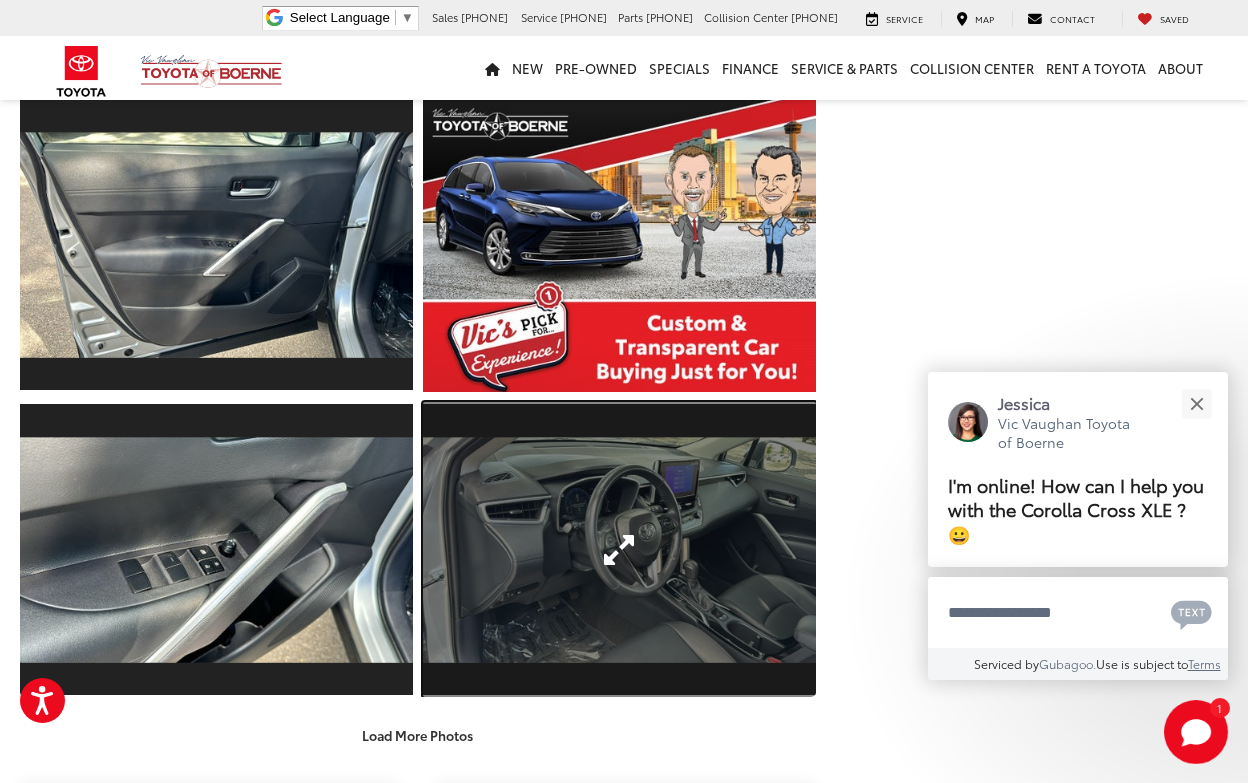 click at bounding box center (619, 549) 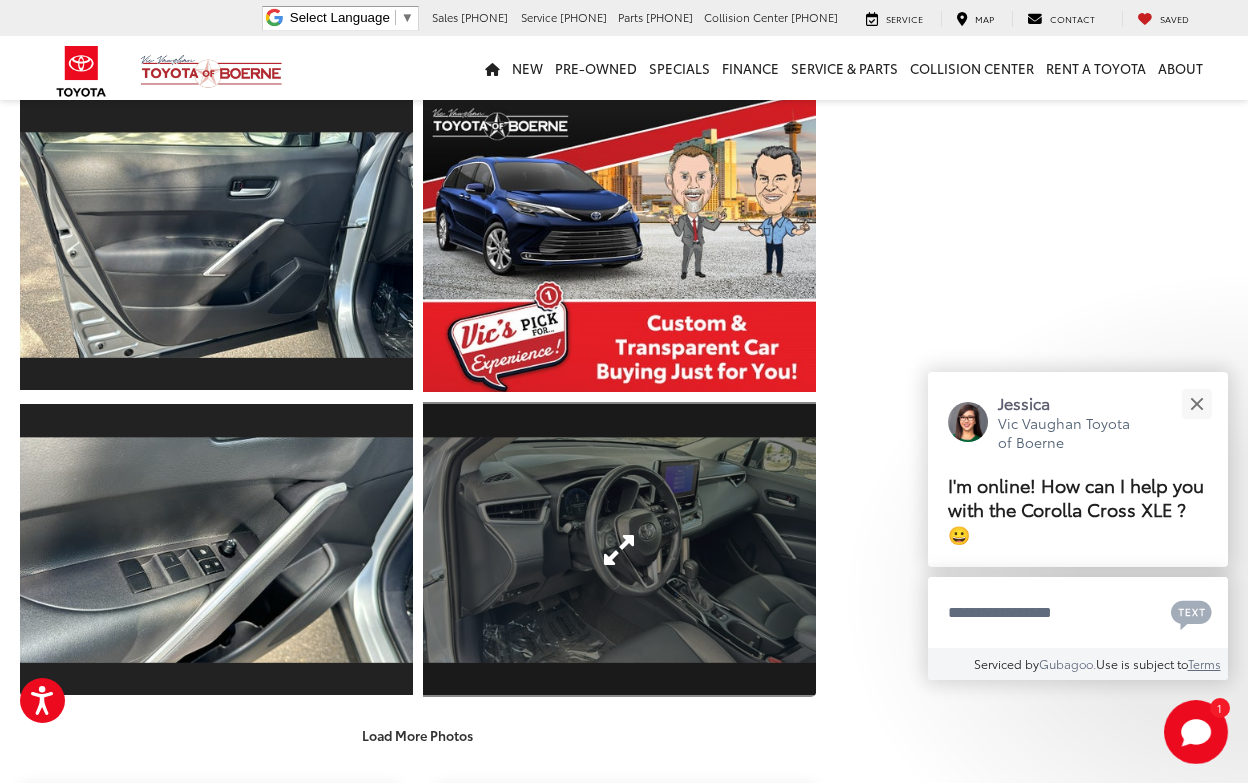 scroll, scrollTop: 2662, scrollLeft: 0, axis: vertical 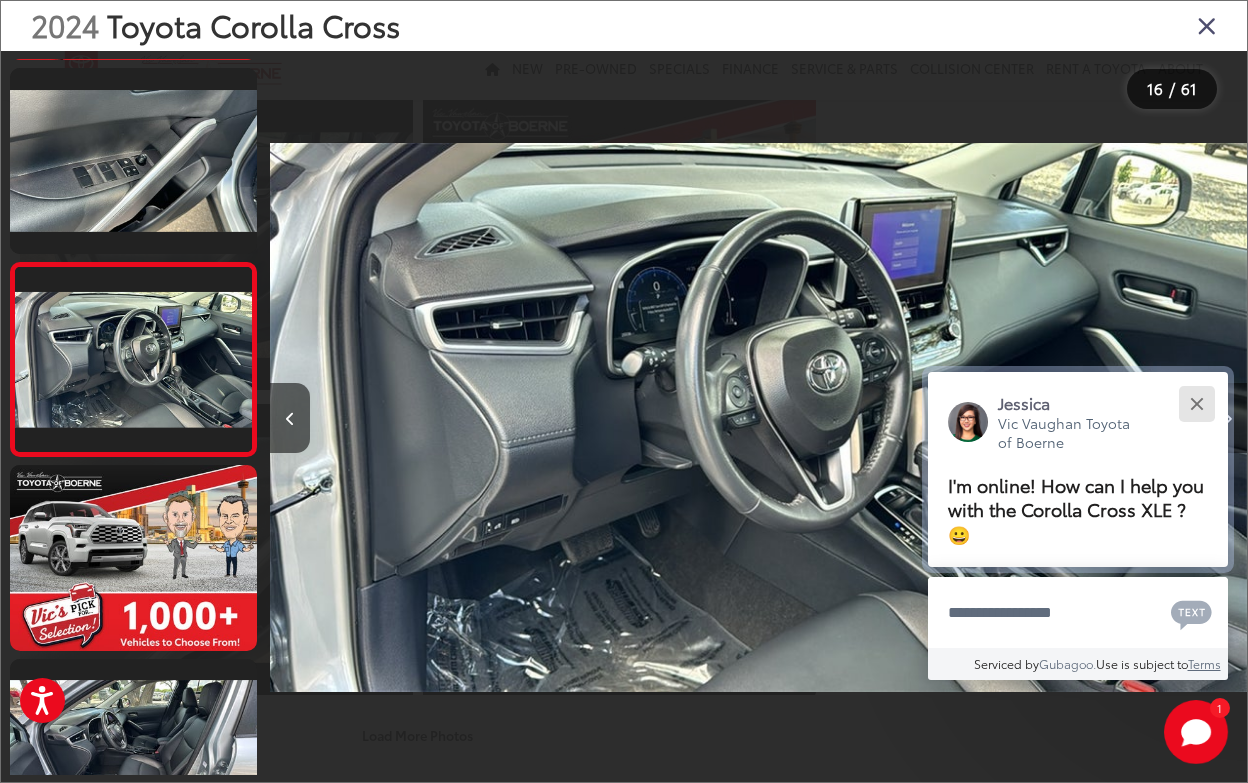 click at bounding box center (1196, 403) 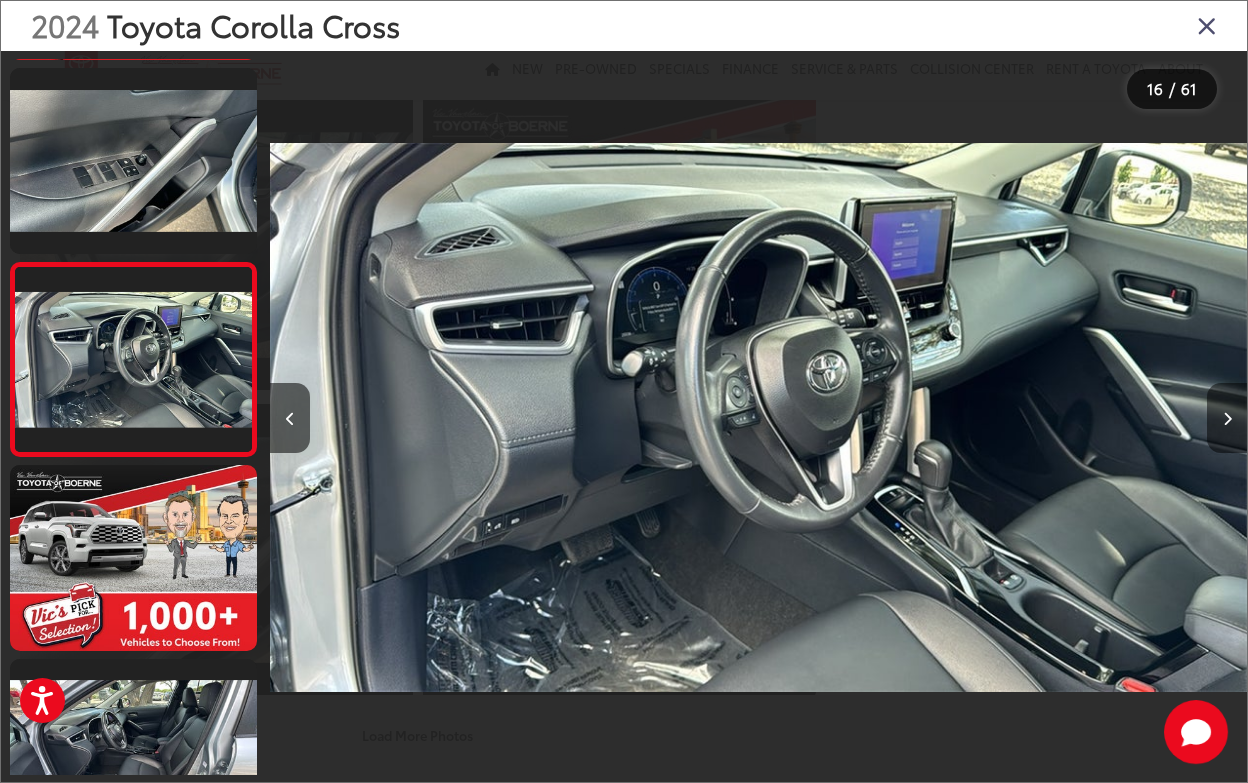 click at bounding box center [1227, 418] 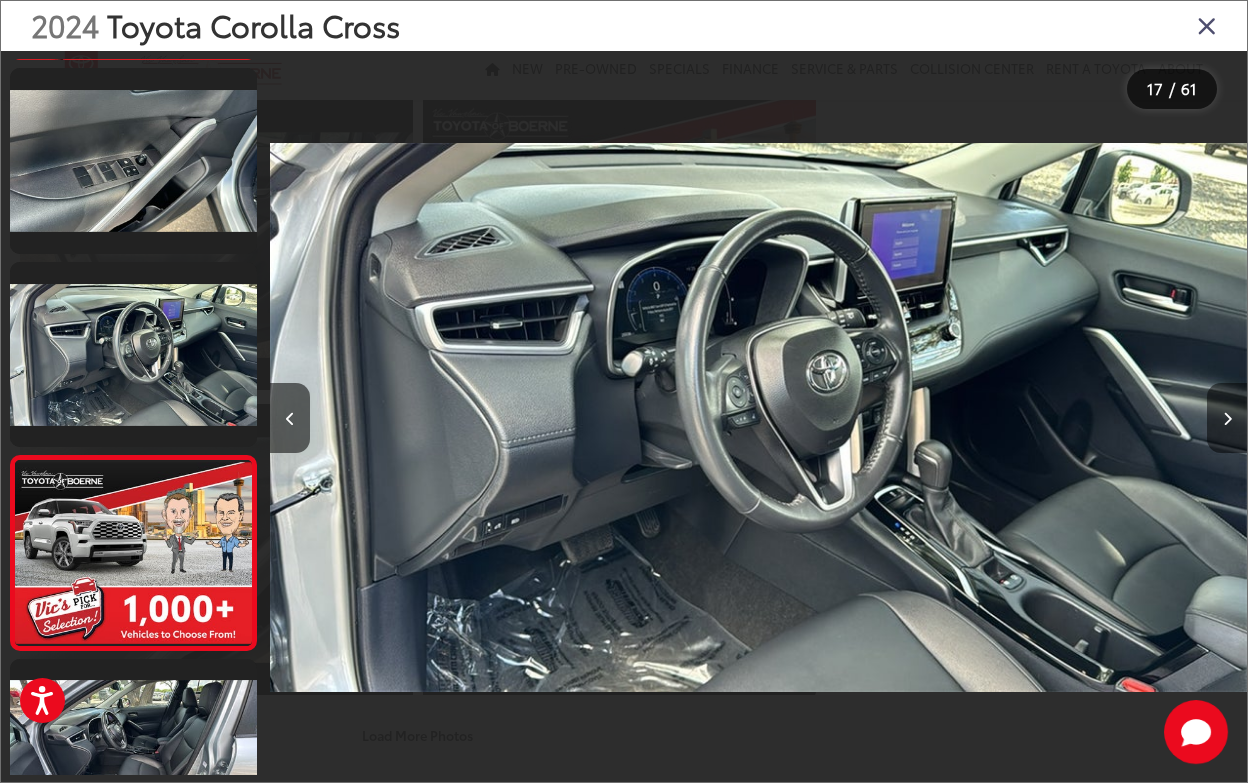 scroll, scrollTop: 0, scrollLeft: 14878, axis: horizontal 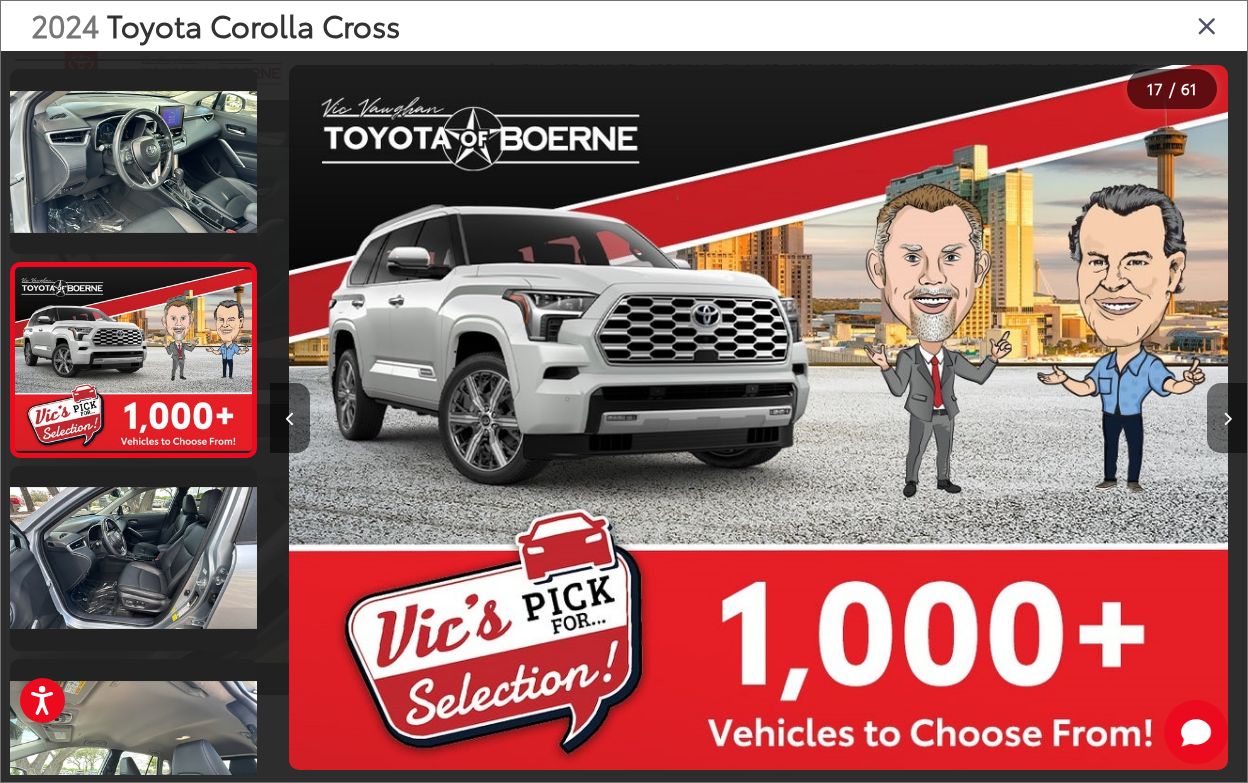 click at bounding box center [1227, 418] 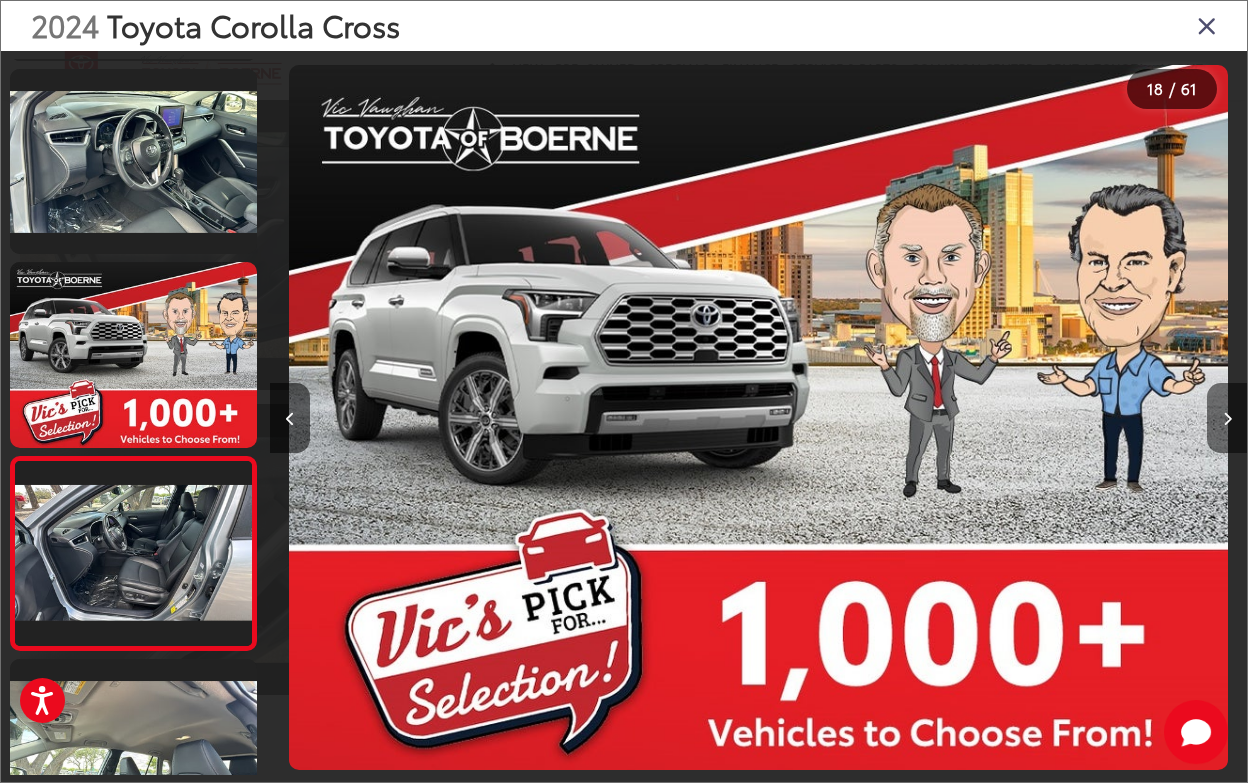 scroll, scrollTop: 0, scrollLeft: 15684, axis: horizontal 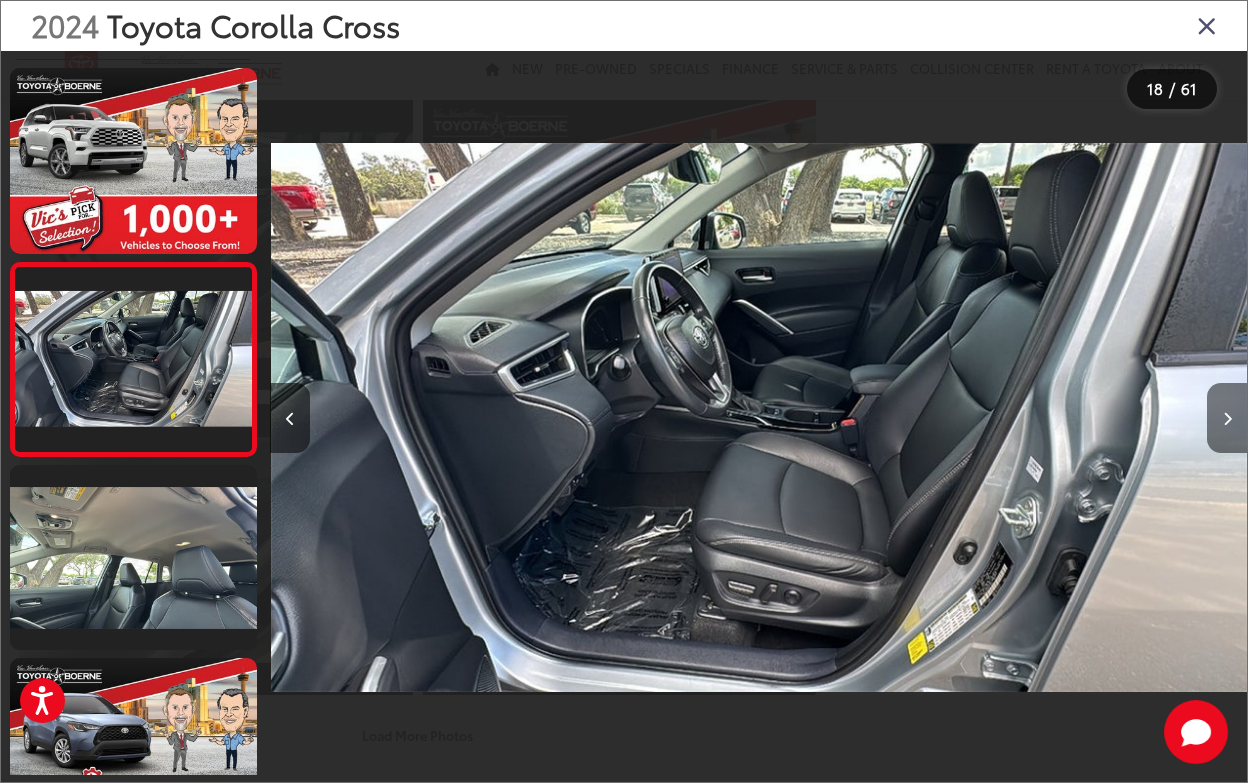 click at bounding box center (1227, 418) 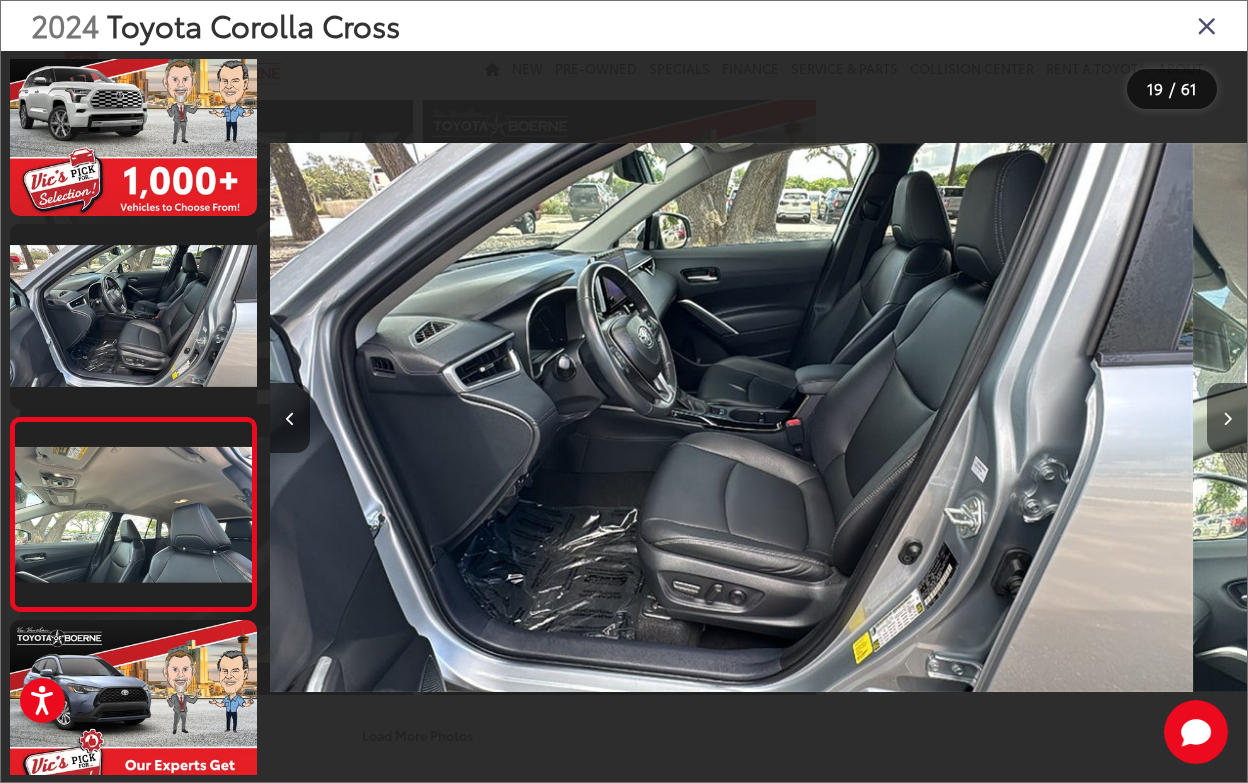 scroll, scrollTop: 3186, scrollLeft: 0, axis: vertical 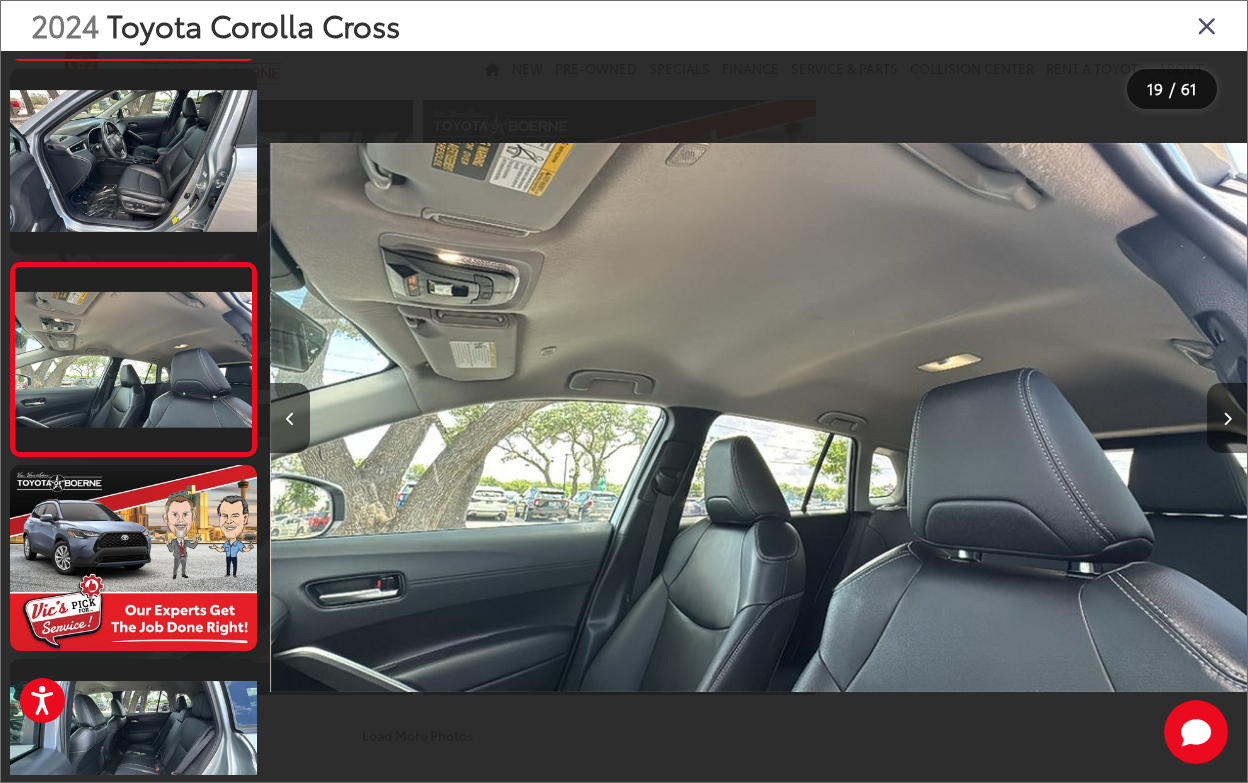 click at bounding box center [1227, 418] 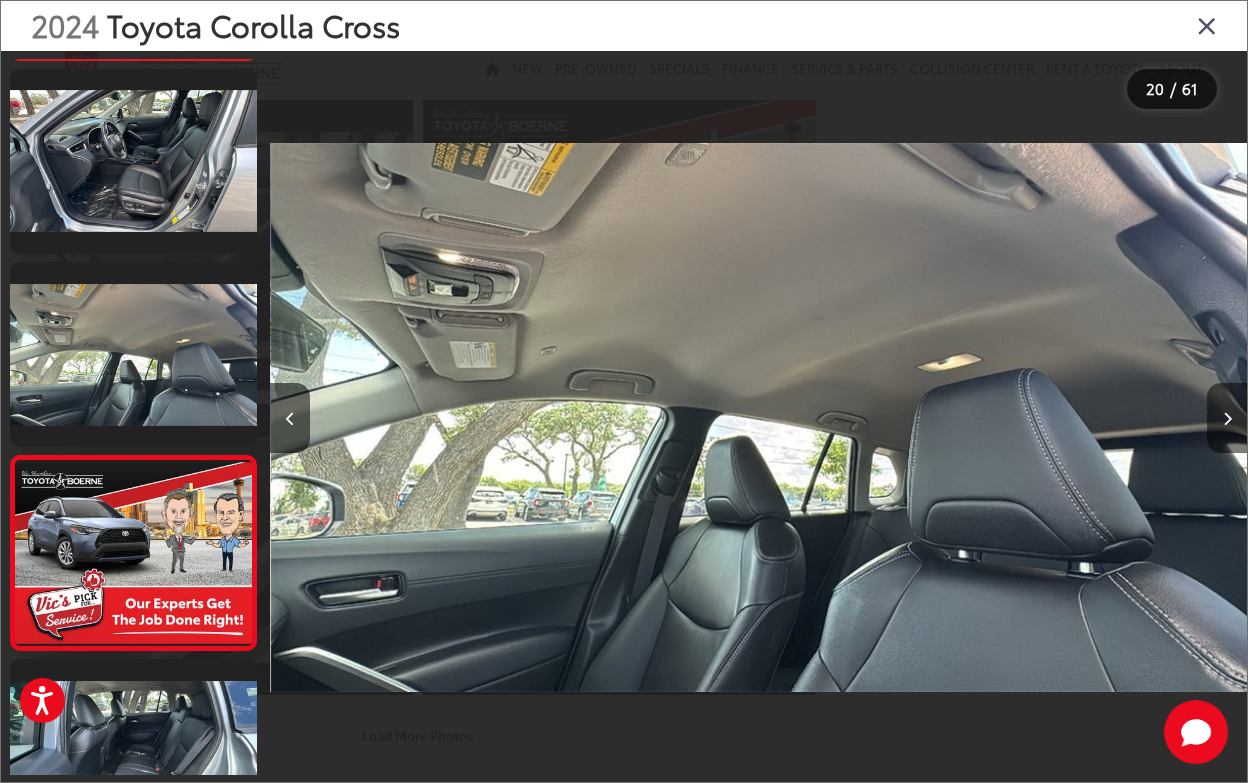 scroll, scrollTop: 0, scrollLeft: 17809, axis: horizontal 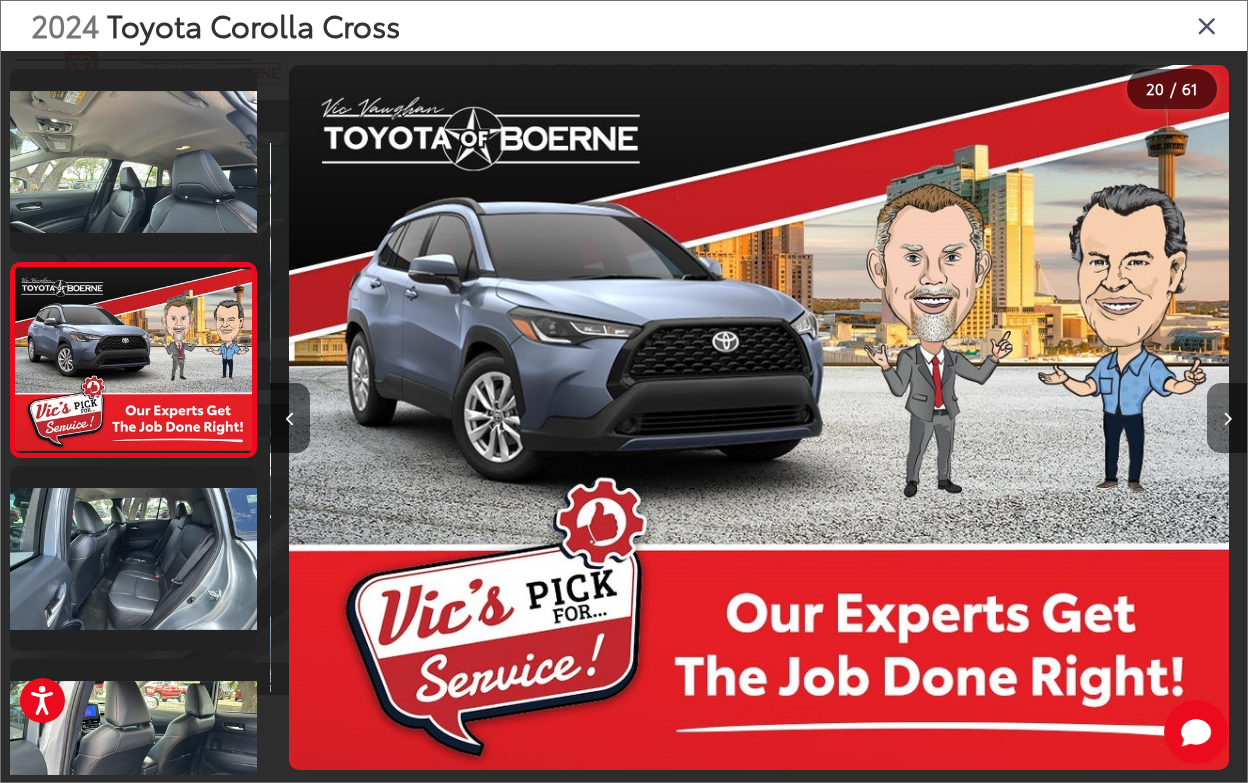 click at bounding box center [1227, 418] 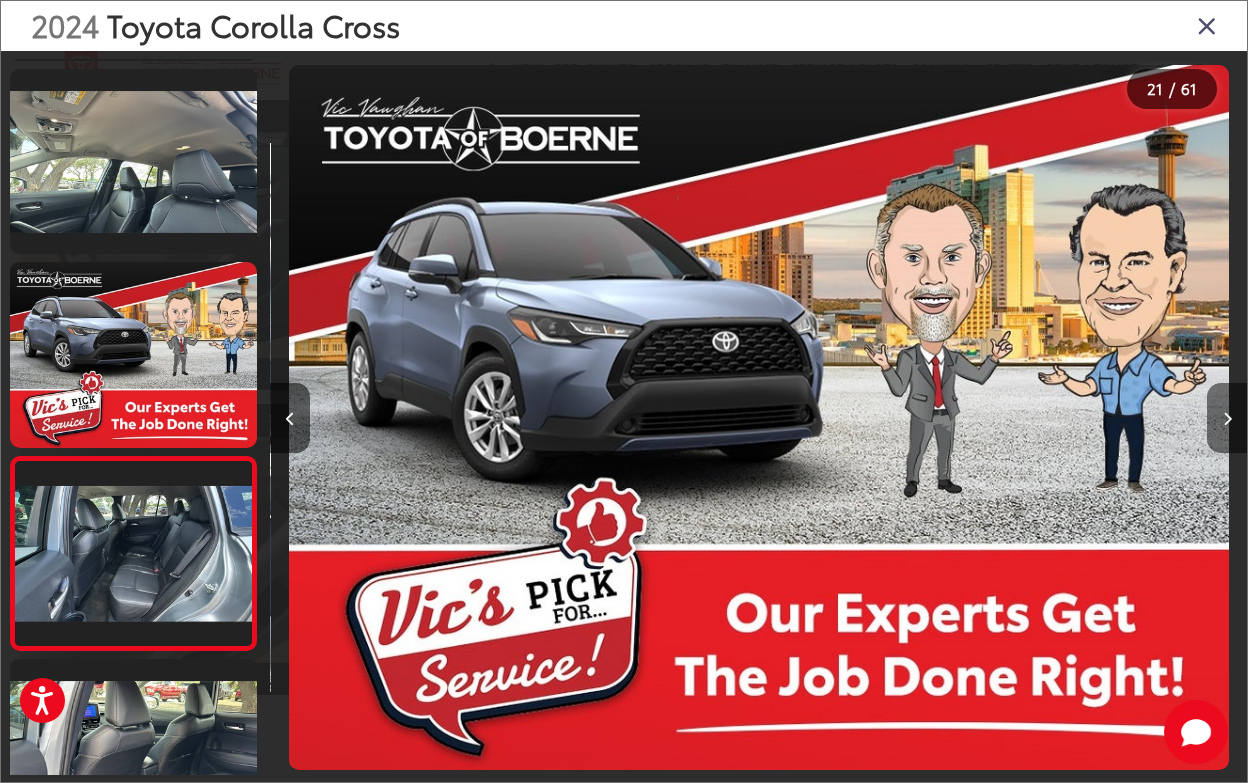 scroll, scrollTop: 0, scrollLeft: 18613, axis: horizontal 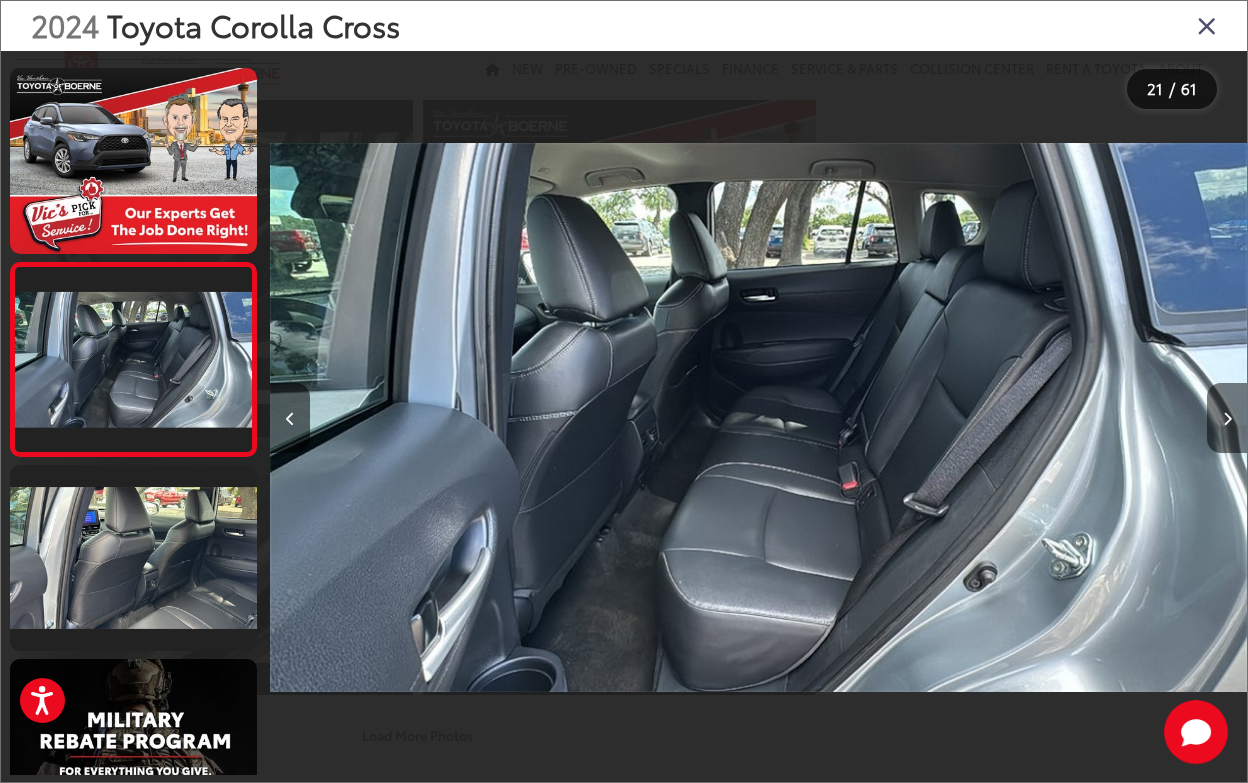 click at bounding box center [1227, 418] 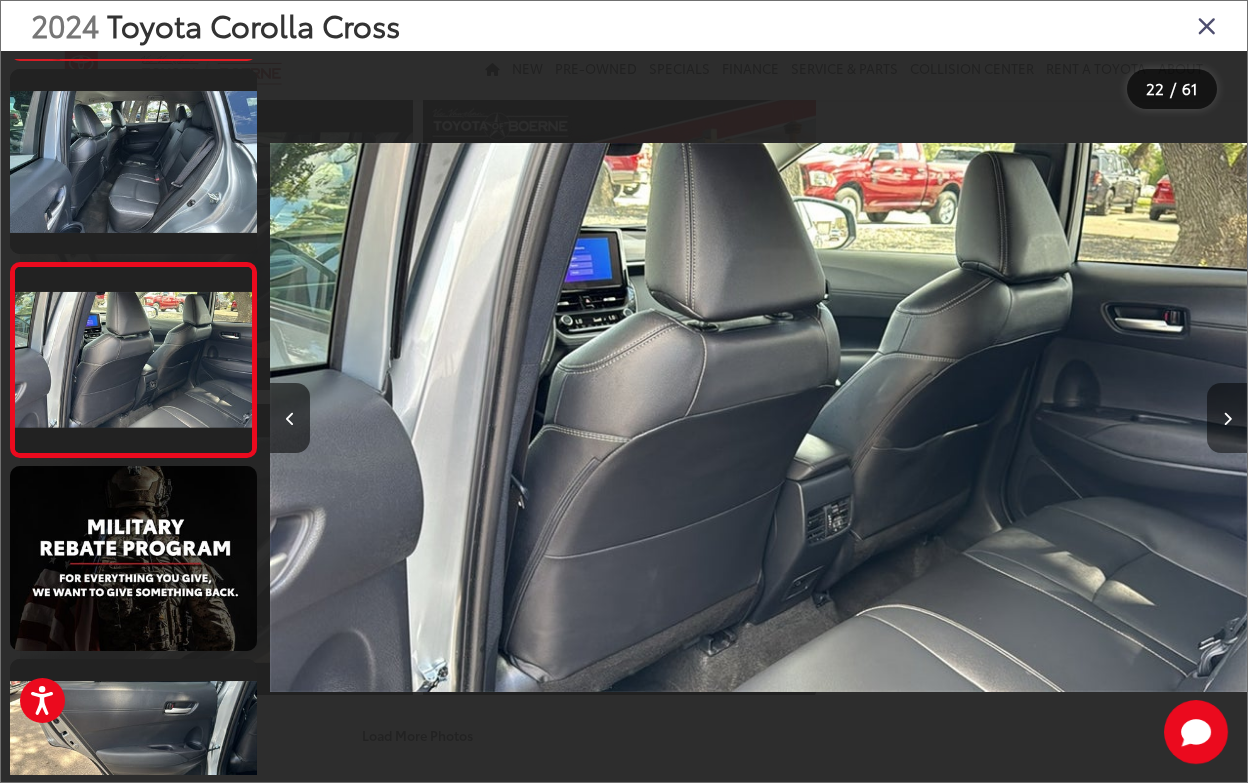 click at bounding box center [1227, 418] 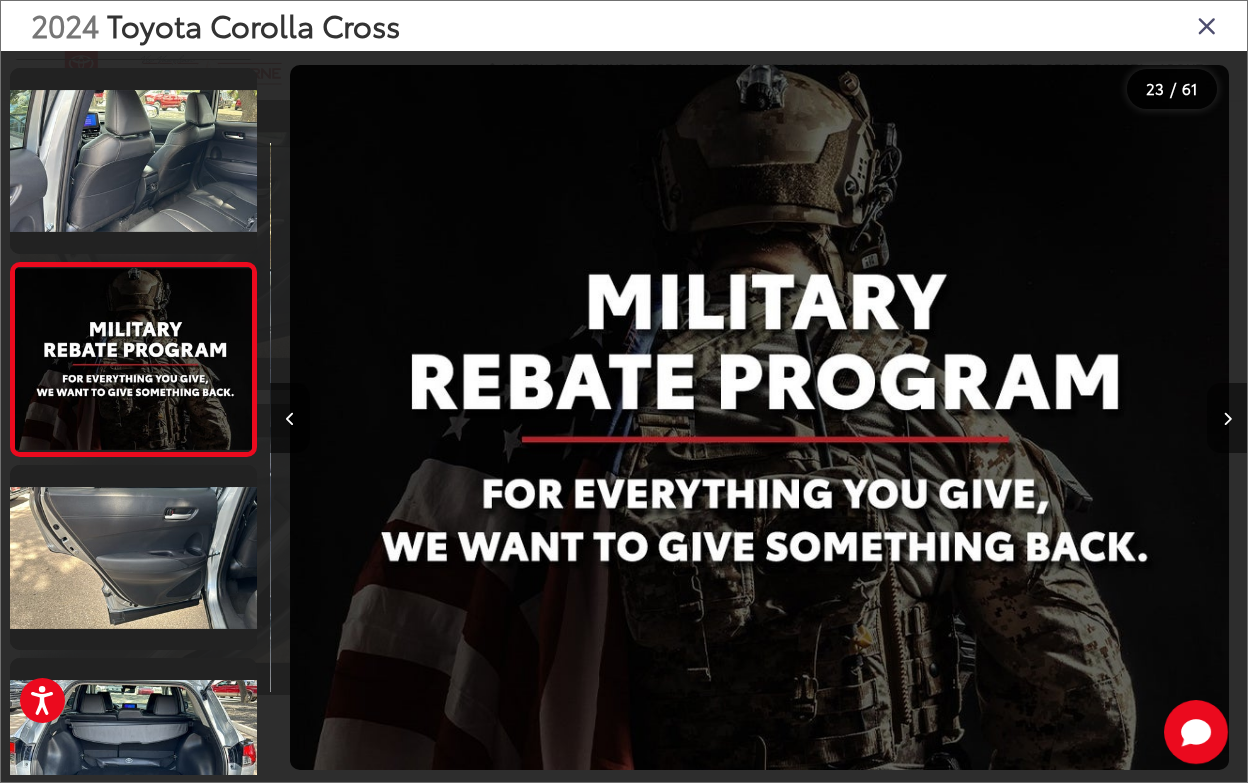 click at bounding box center (1227, 418) 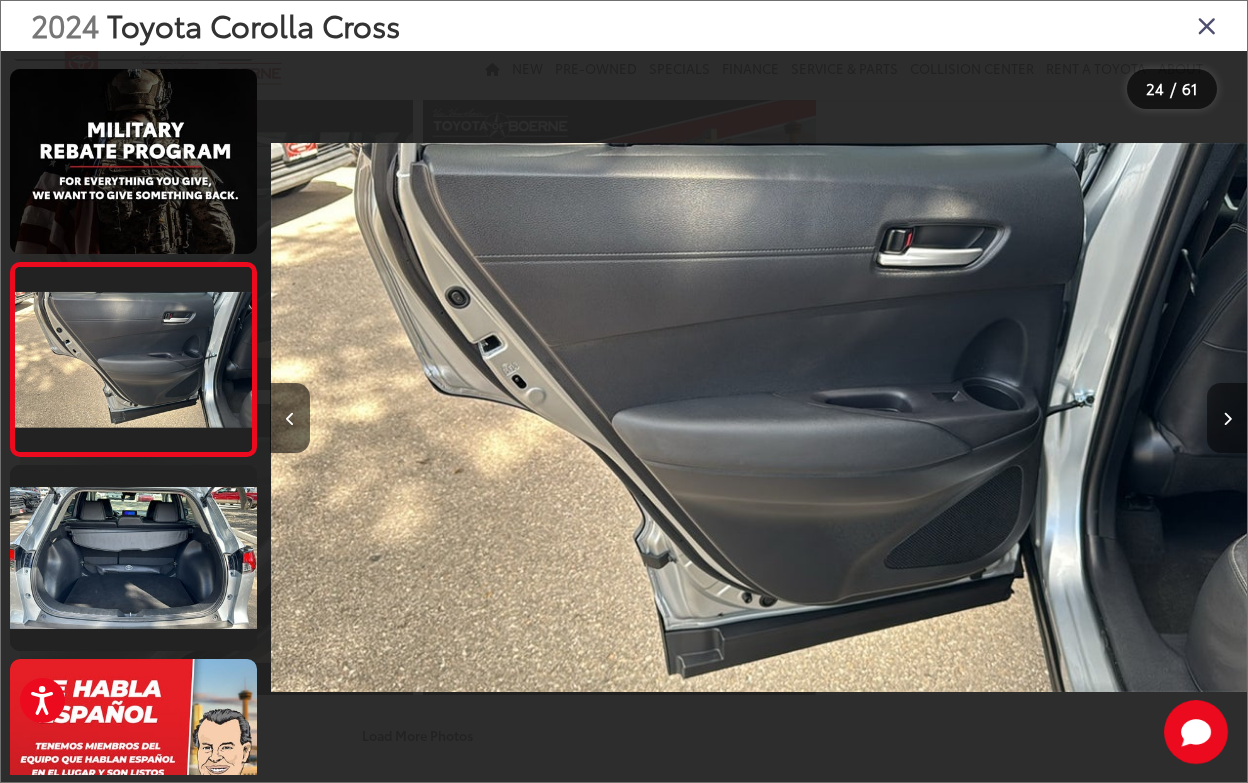 click at bounding box center (1227, 418) 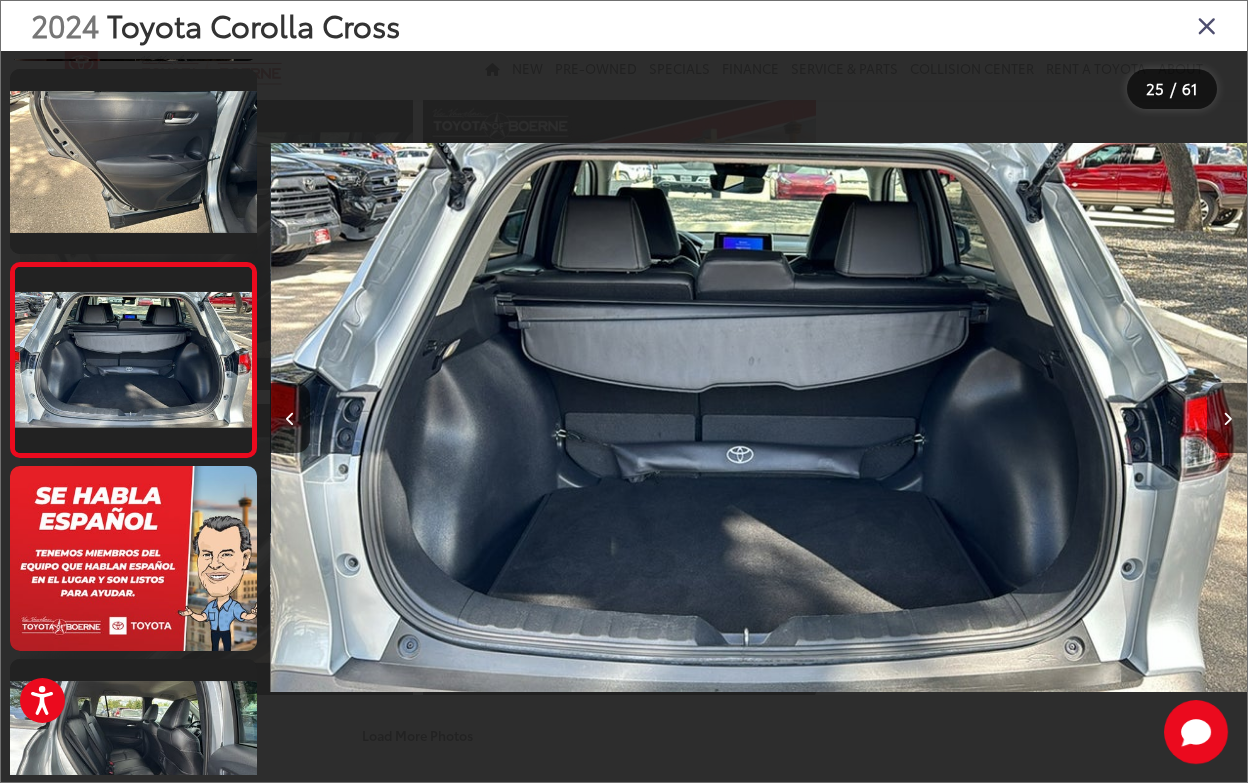 click at bounding box center [1227, 418] 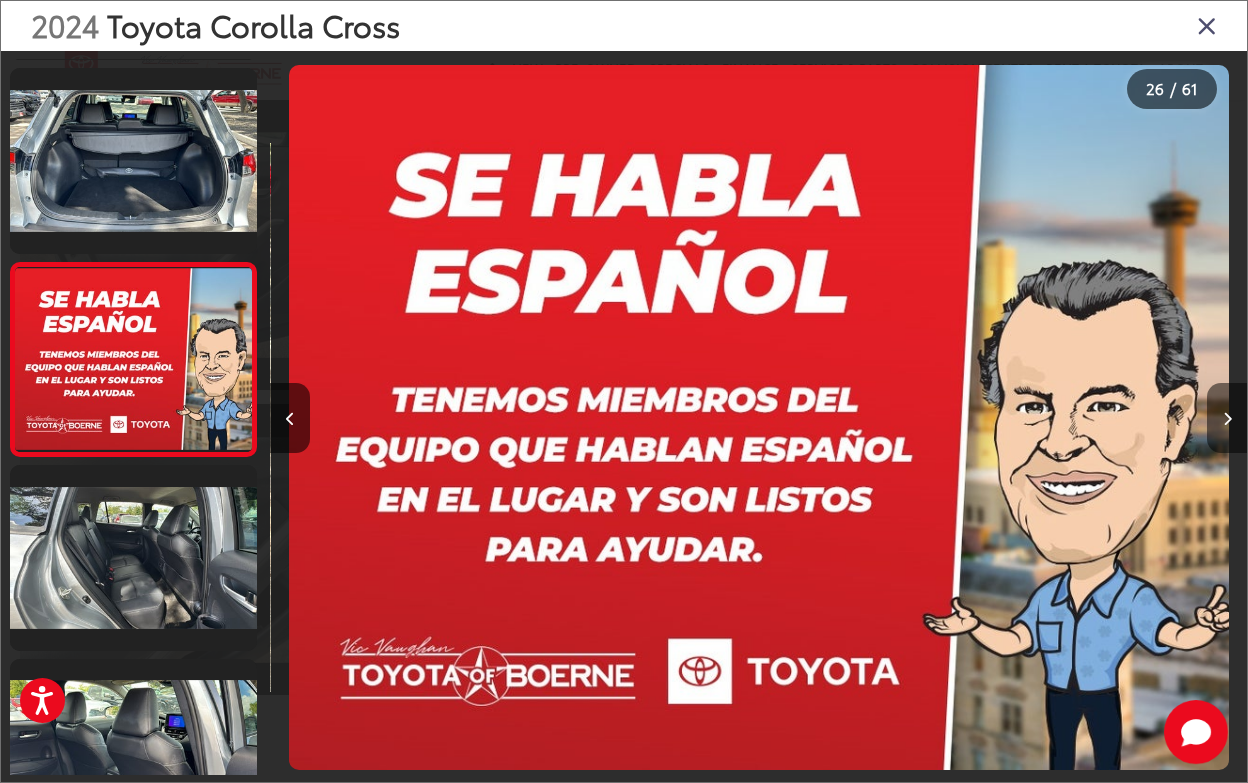 click at bounding box center (1227, 418) 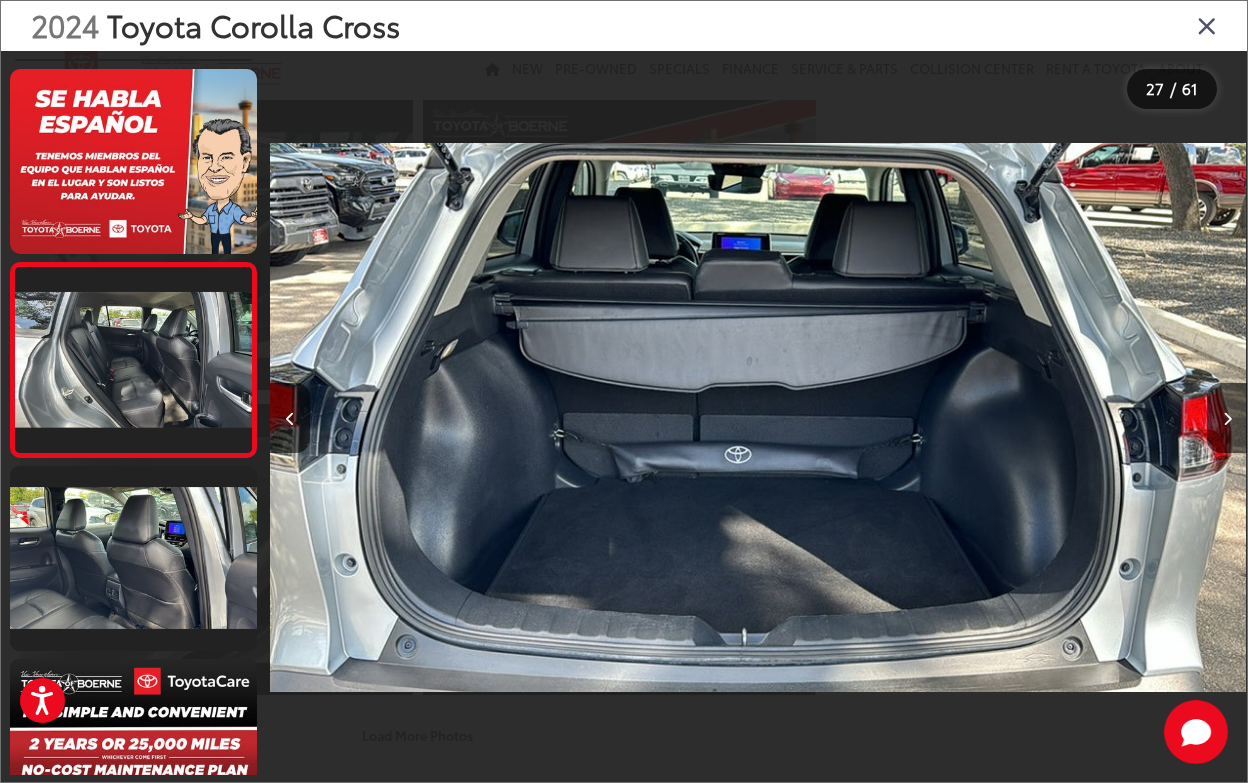 scroll, scrollTop: 0, scrollLeft: 23443, axis: horizontal 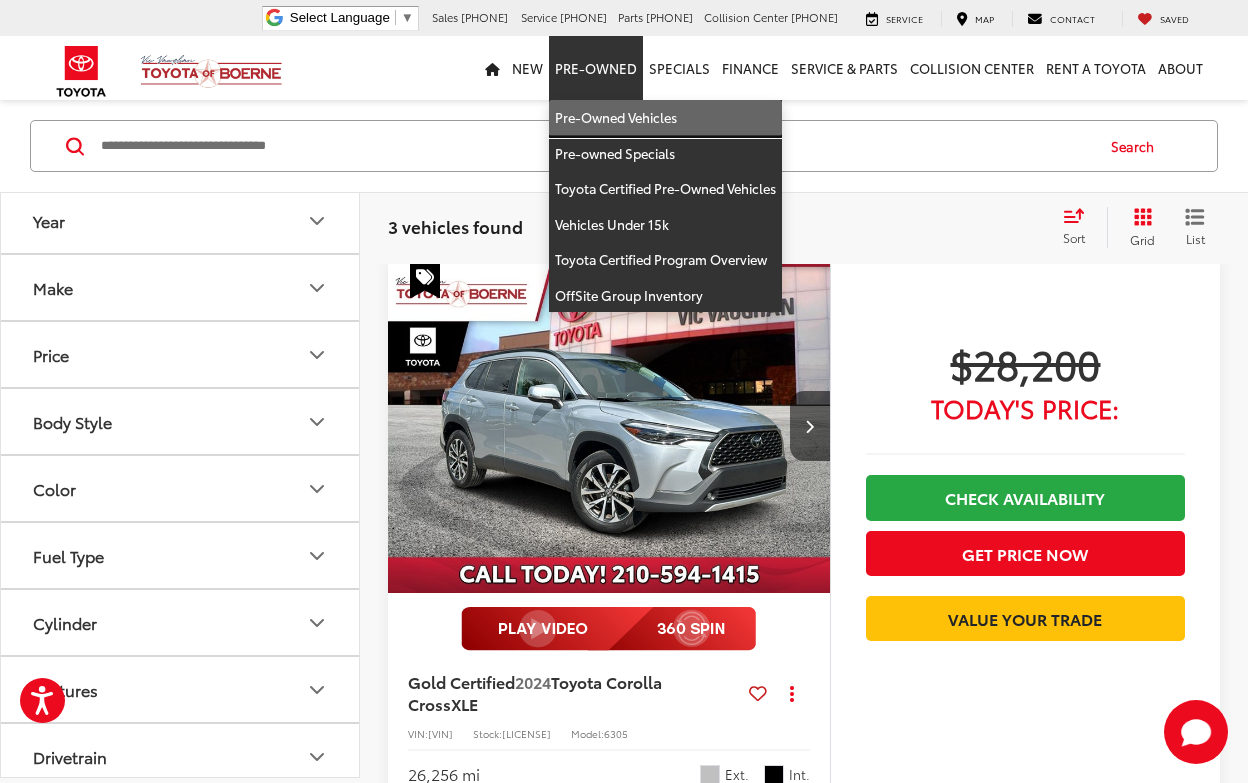 click on "Pre-Owned Vehicles" at bounding box center [665, 118] 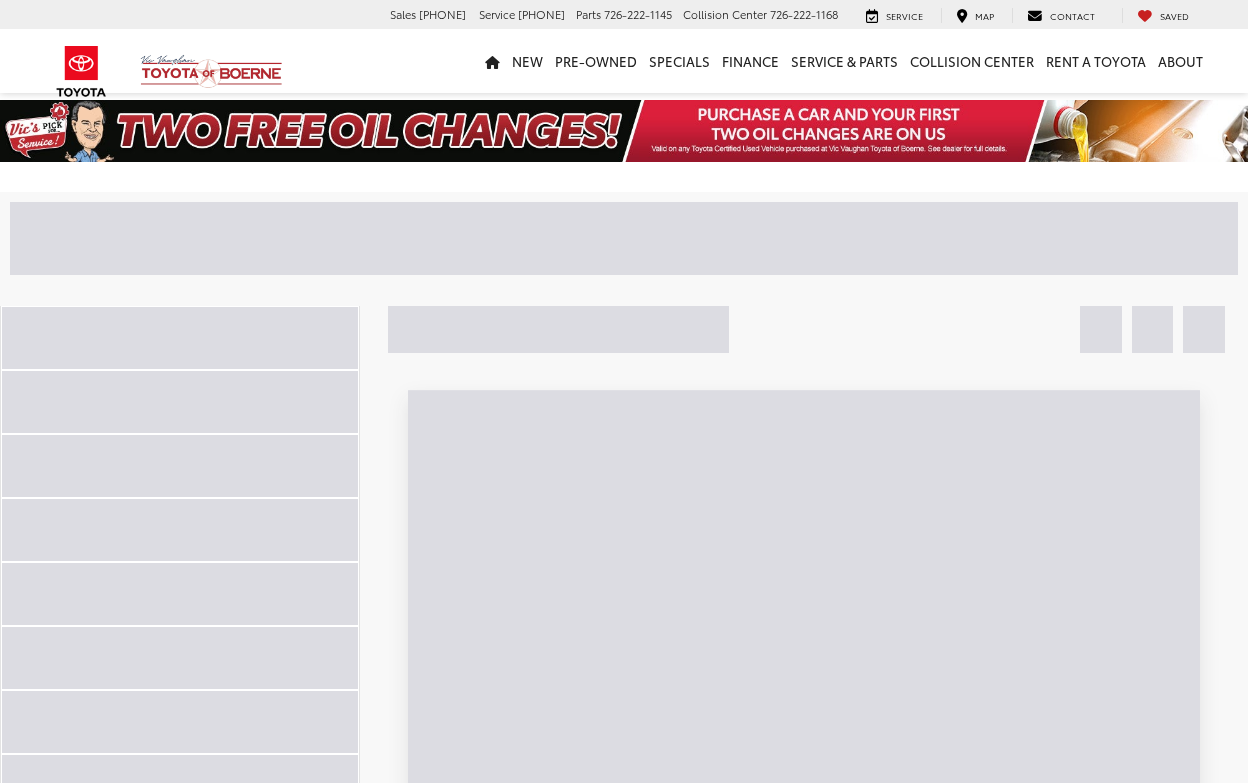 scroll, scrollTop: 0, scrollLeft: 0, axis: both 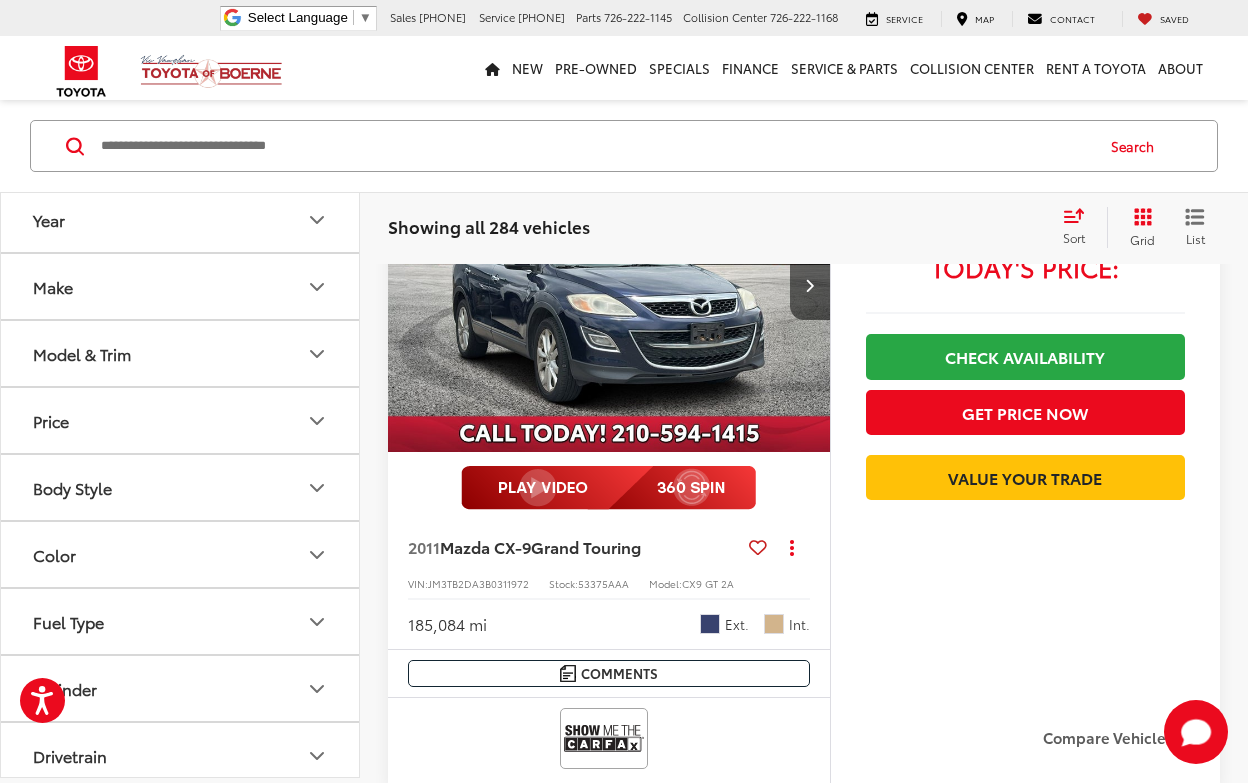 click 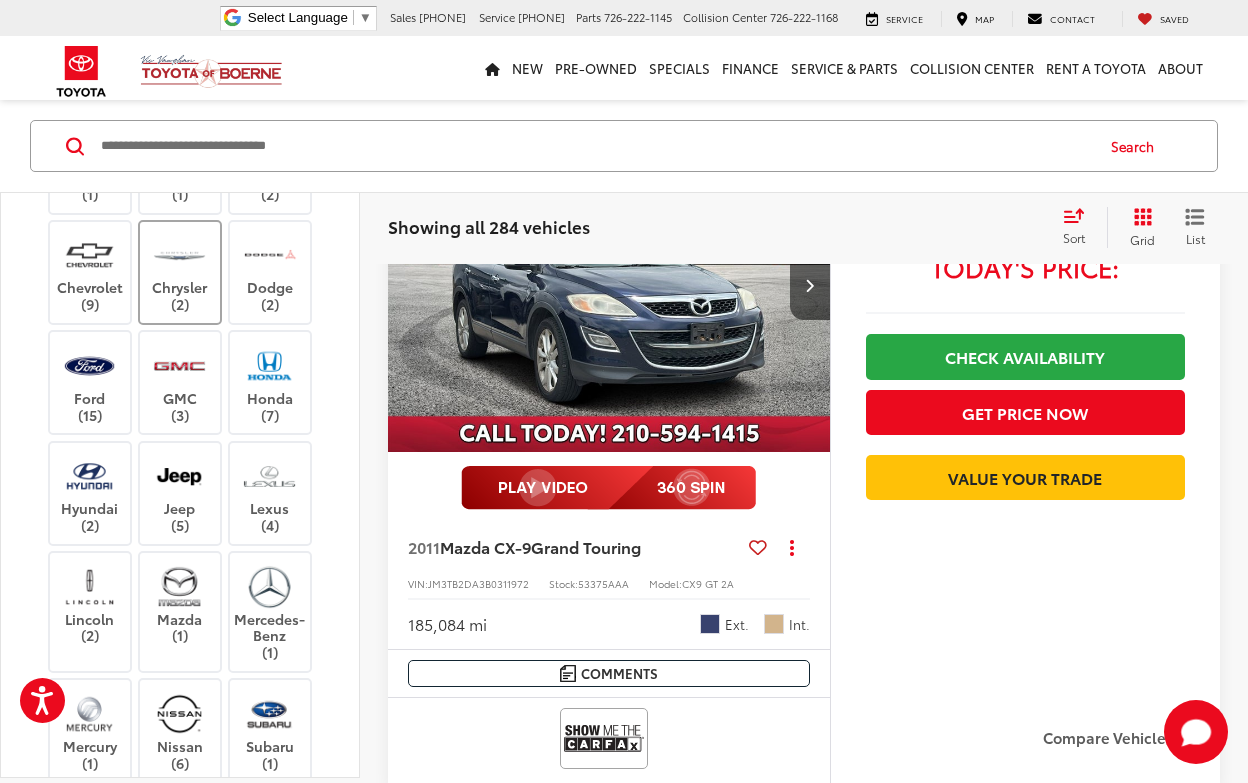 scroll, scrollTop: 163, scrollLeft: 0, axis: vertical 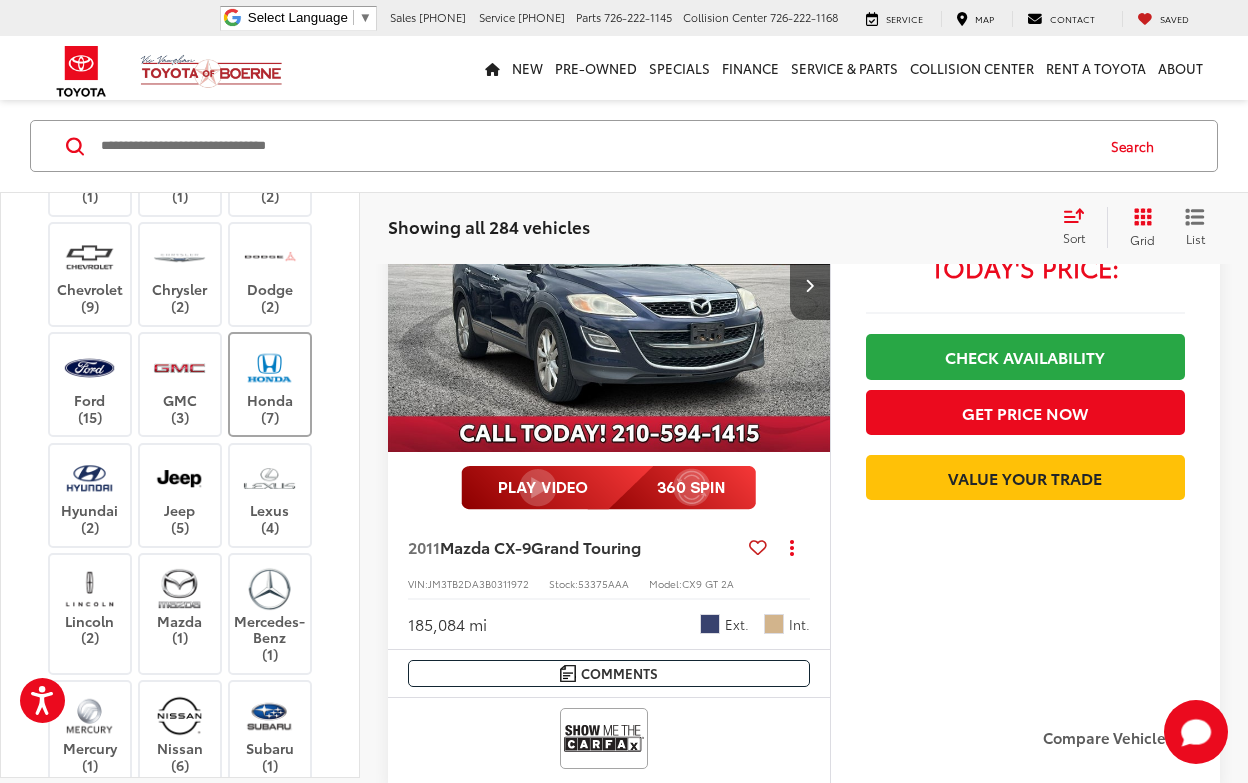 click on "Honda   (7)" at bounding box center (270, 385) 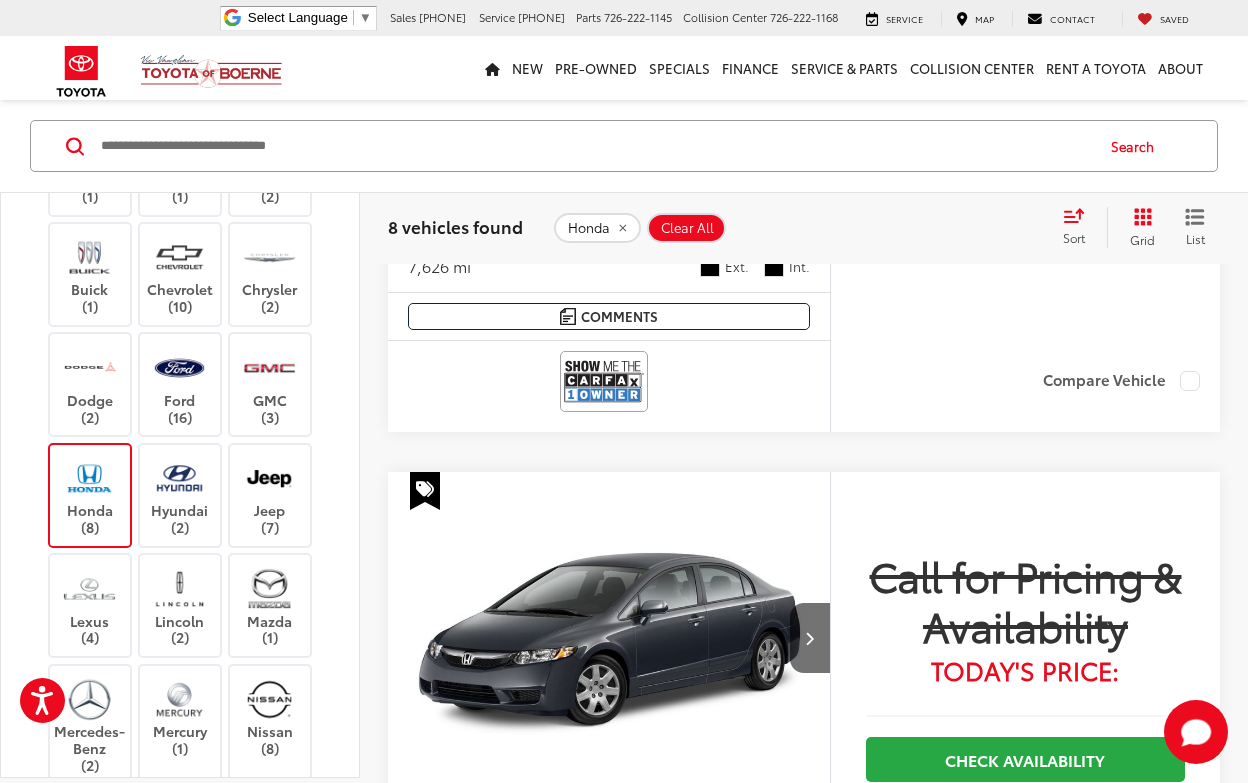 scroll, scrollTop: 4704, scrollLeft: 0, axis: vertical 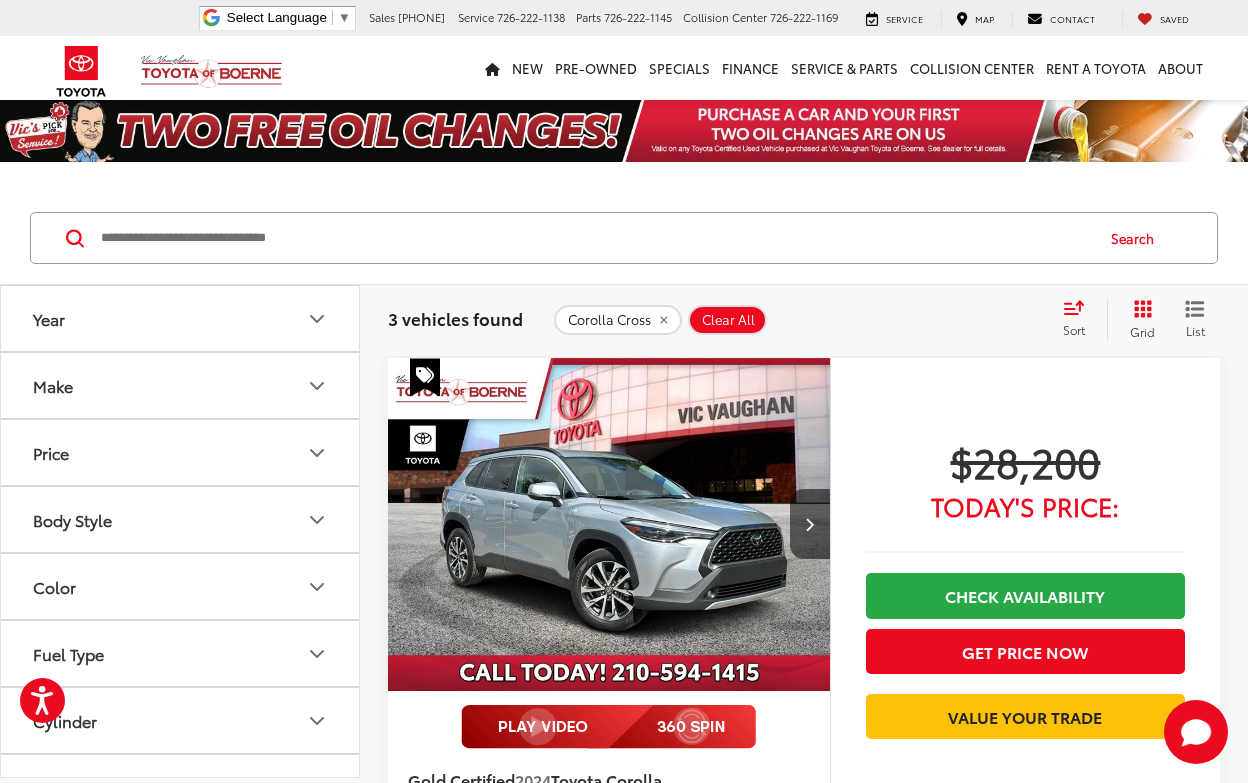 click at bounding box center (609, 525) 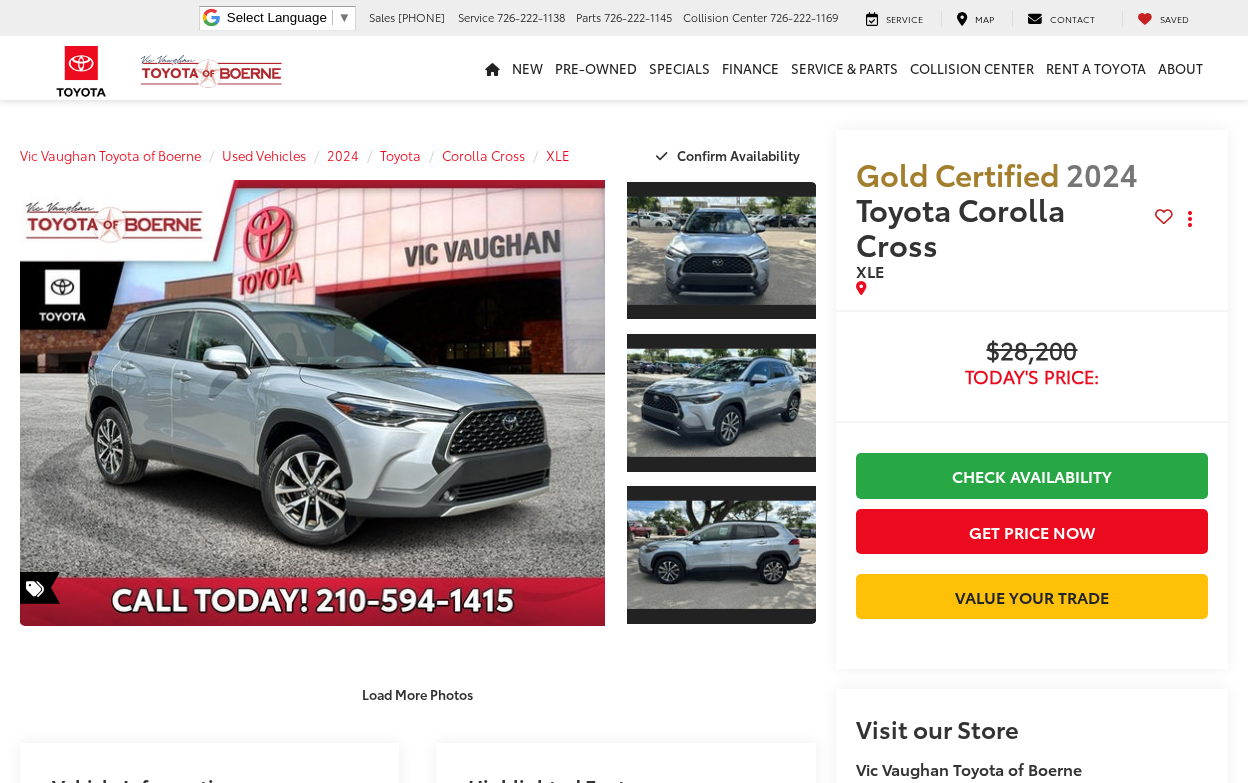 scroll, scrollTop: 0, scrollLeft: 0, axis: both 